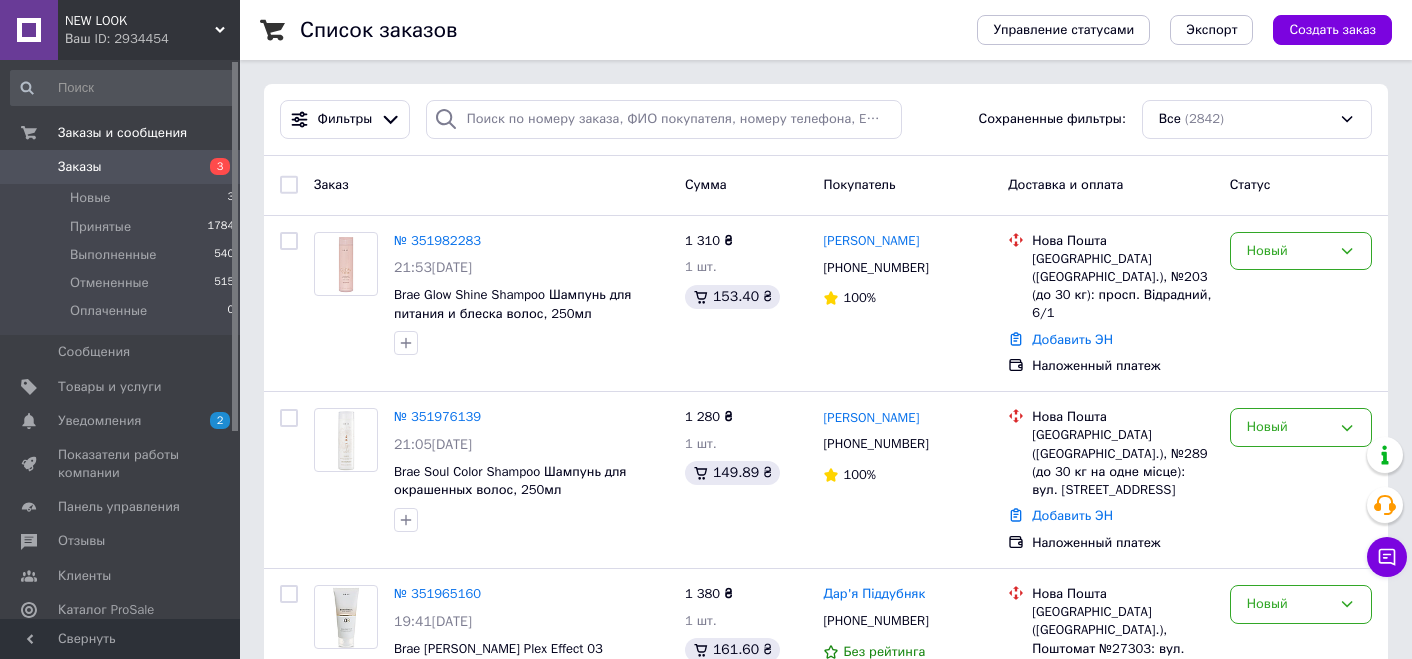 scroll, scrollTop: 0, scrollLeft: 0, axis: both 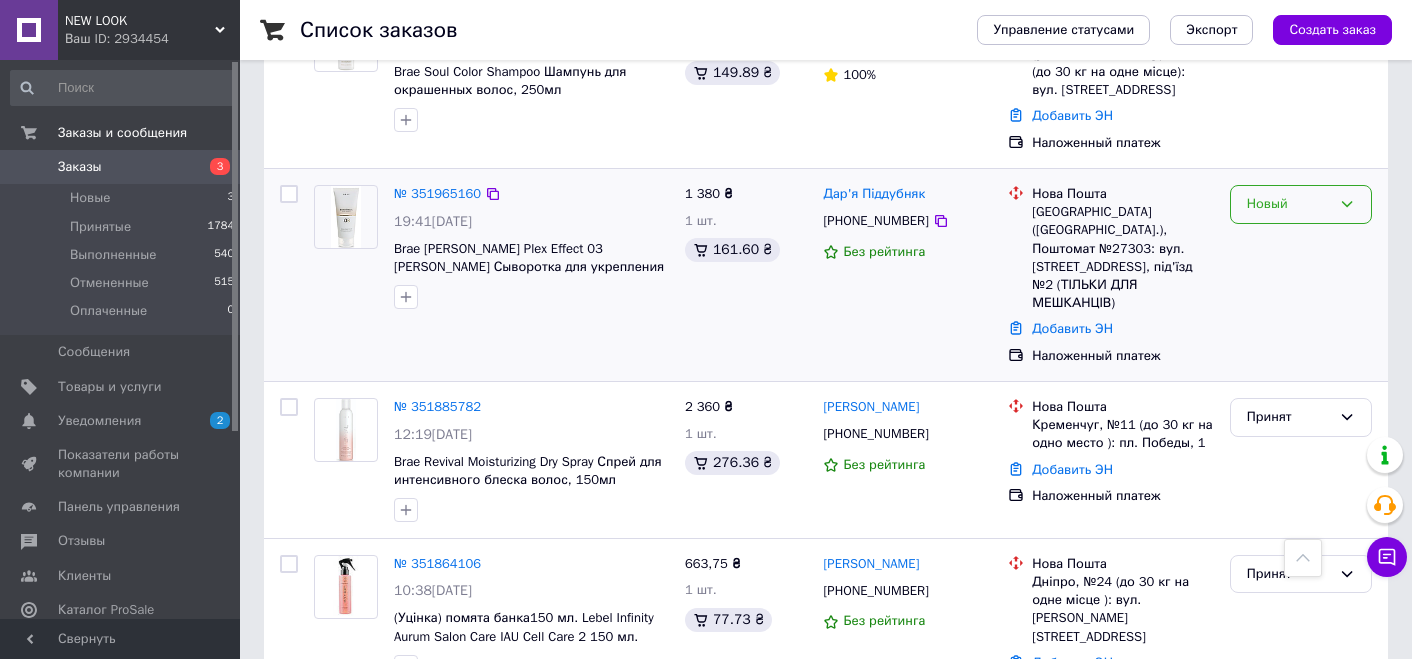 click on "Новый" at bounding box center [1301, 204] 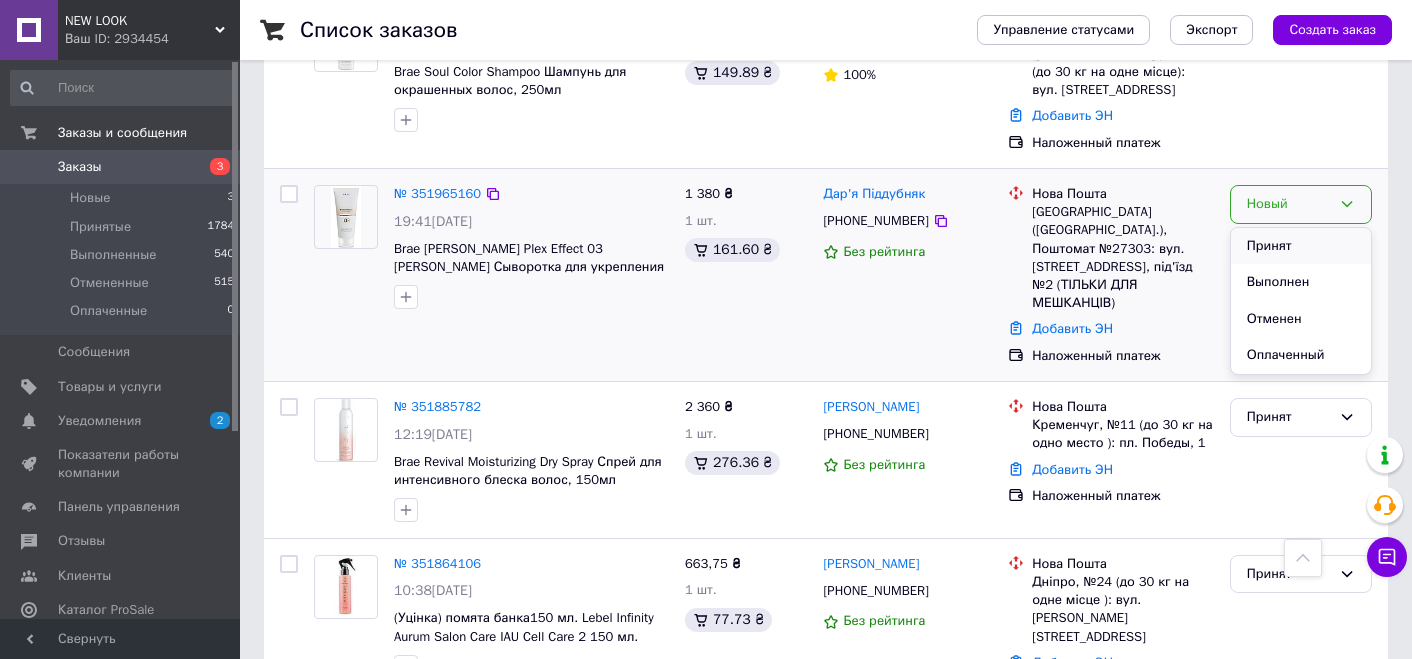 click on "Принят" at bounding box center [1301, 246] 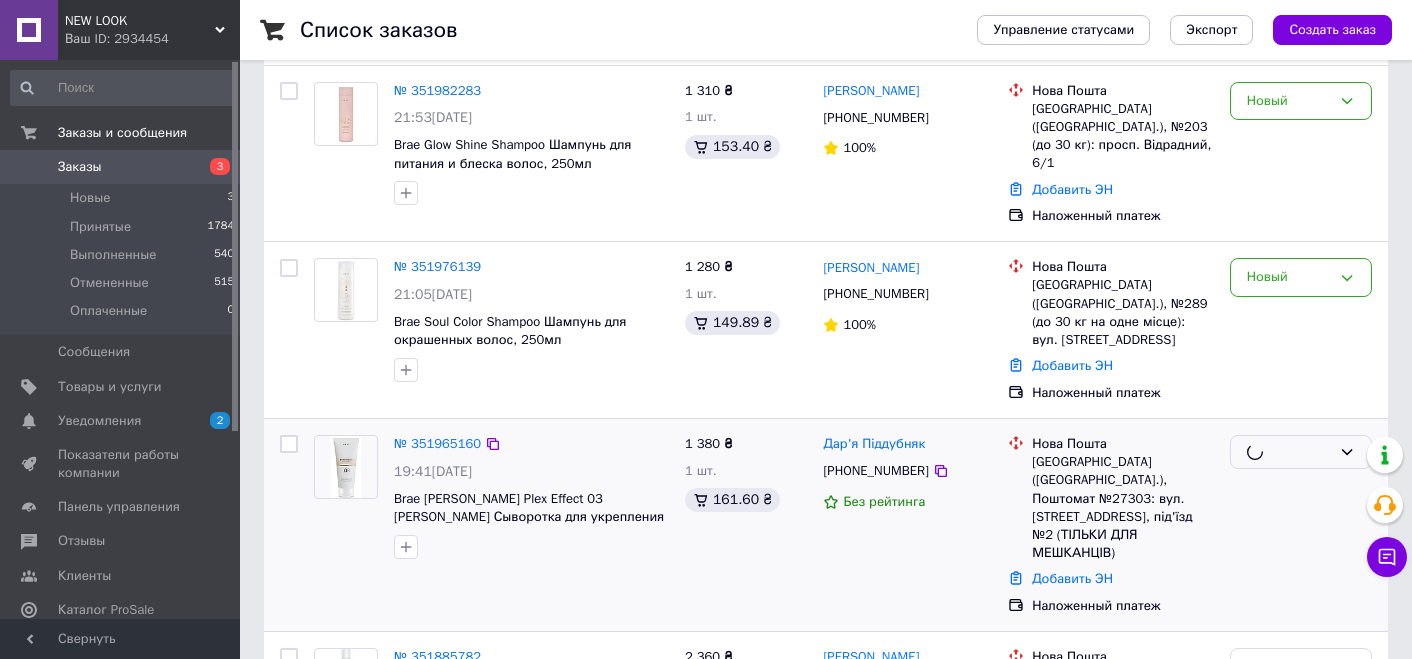 scroll, scrollTop: 0, scrollLeft: 0, axis: both 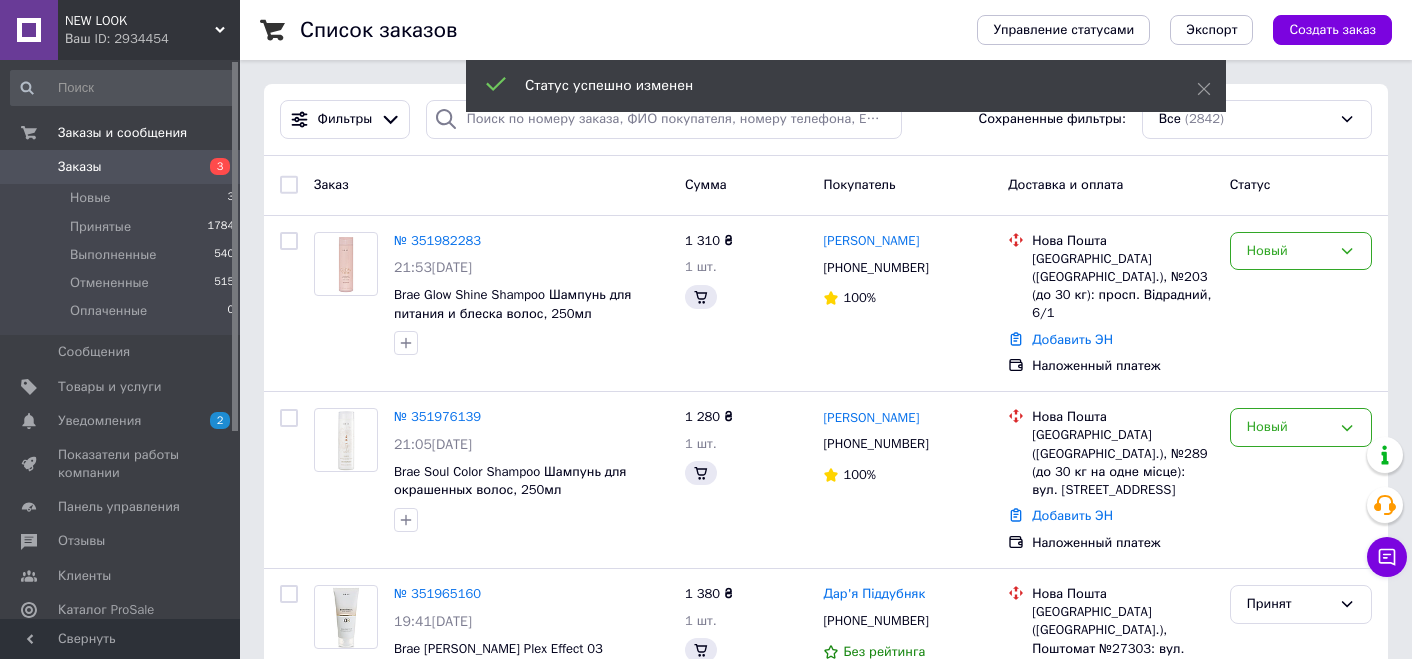 click on "Новый" at bounding box center (1289, 427) 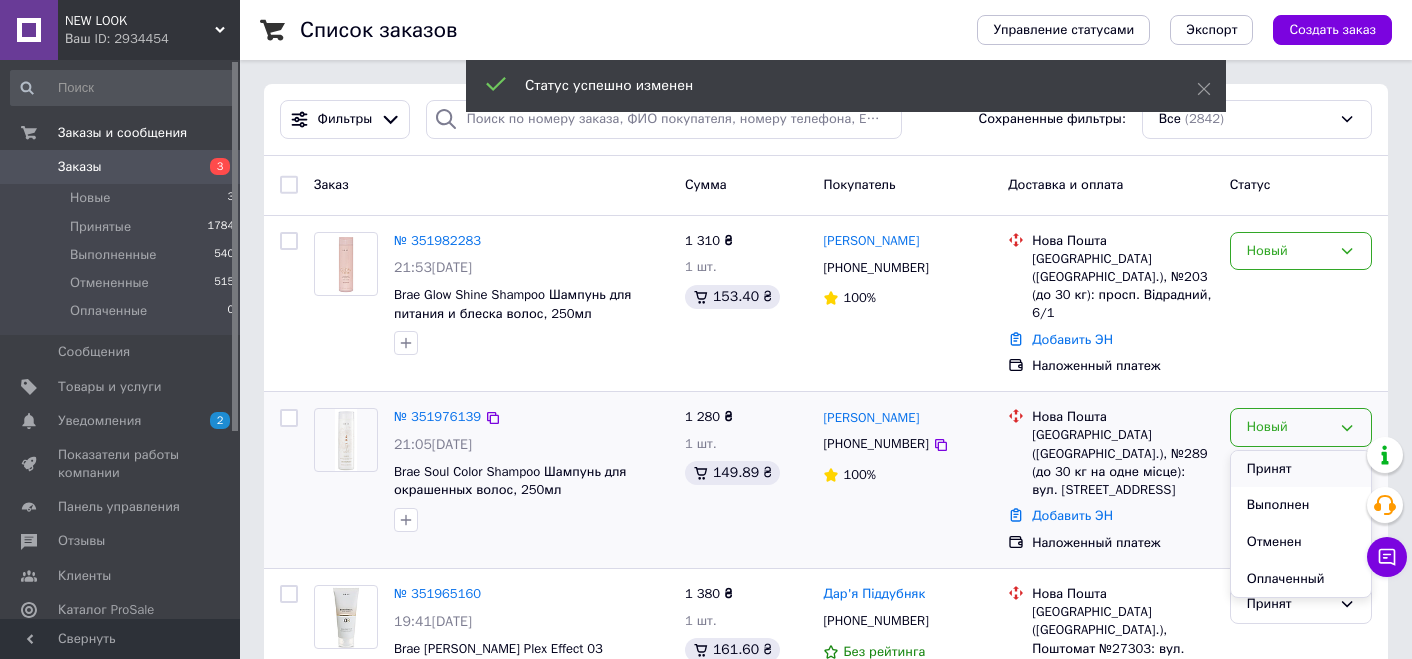 click on "Принят" at bounding box center [1301, 469] 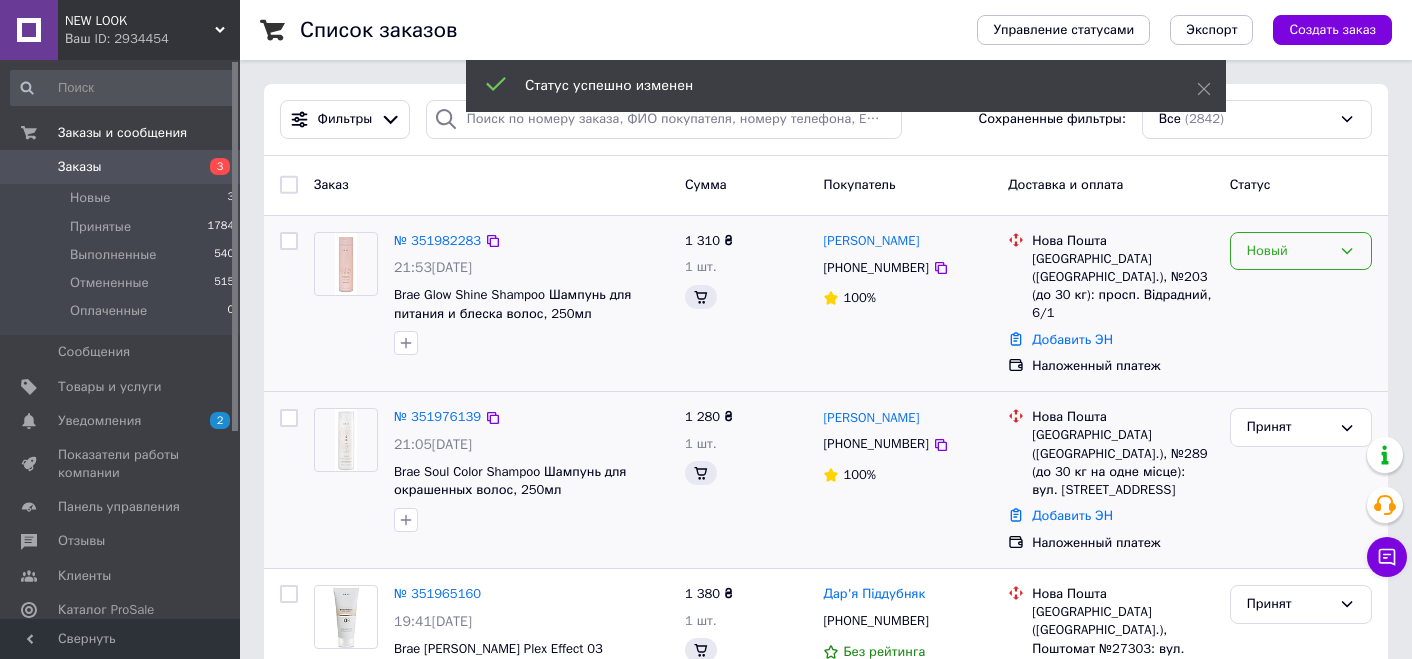 click on "Новый" at bounding box center [1289, 251] 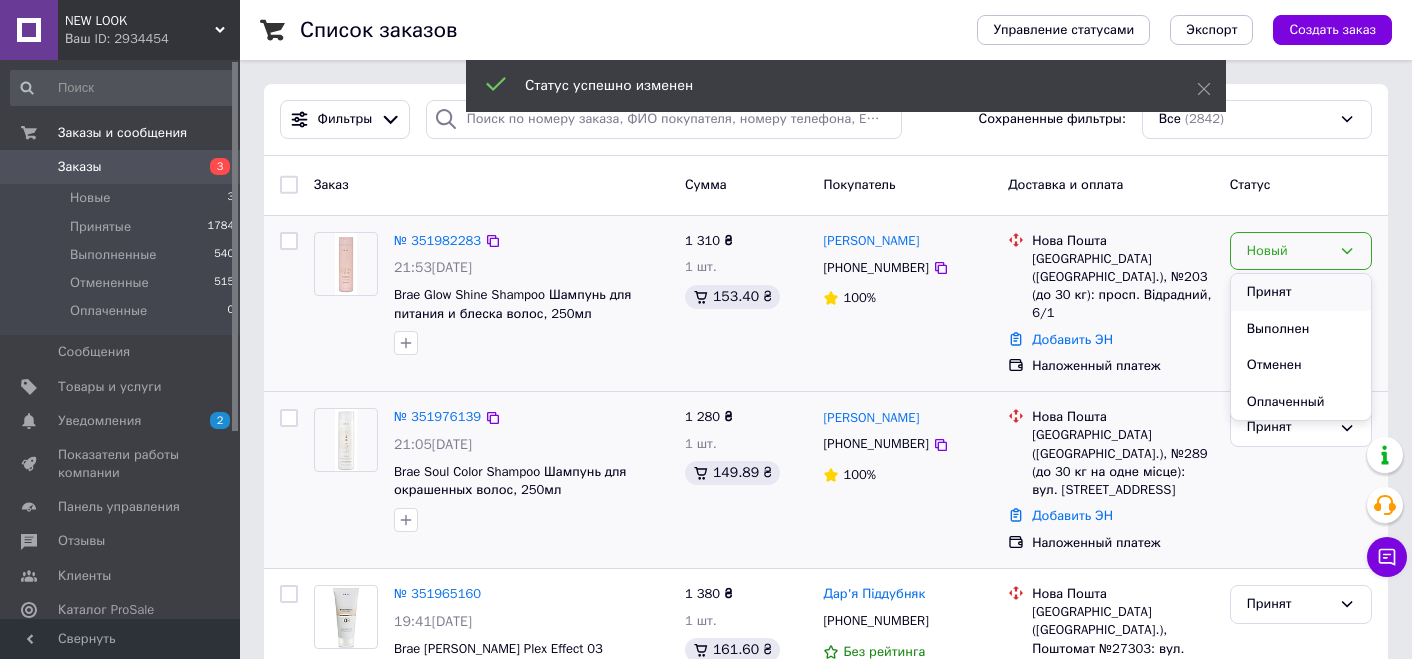 click on "Принят" at bounding box center (1301, 292) 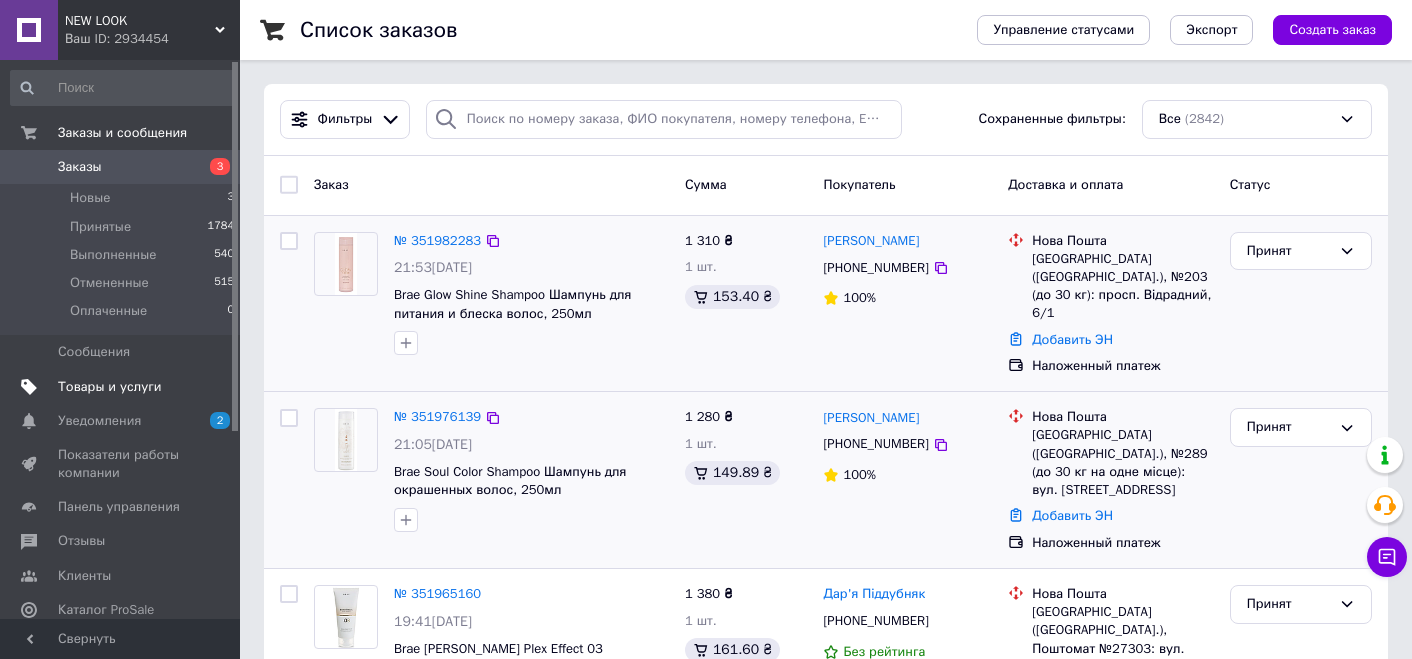 click on "Товары и услуги" at bounding box center (110, 387) 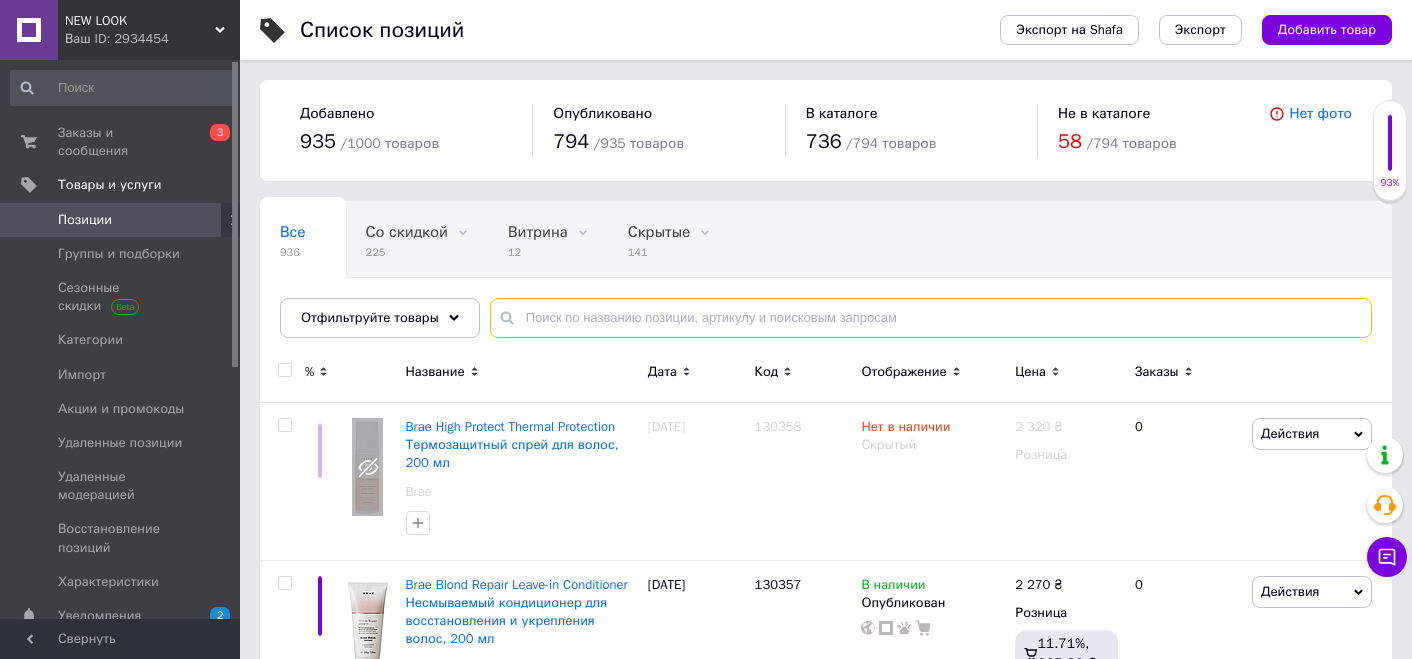 click at bounding box center [931, 318] 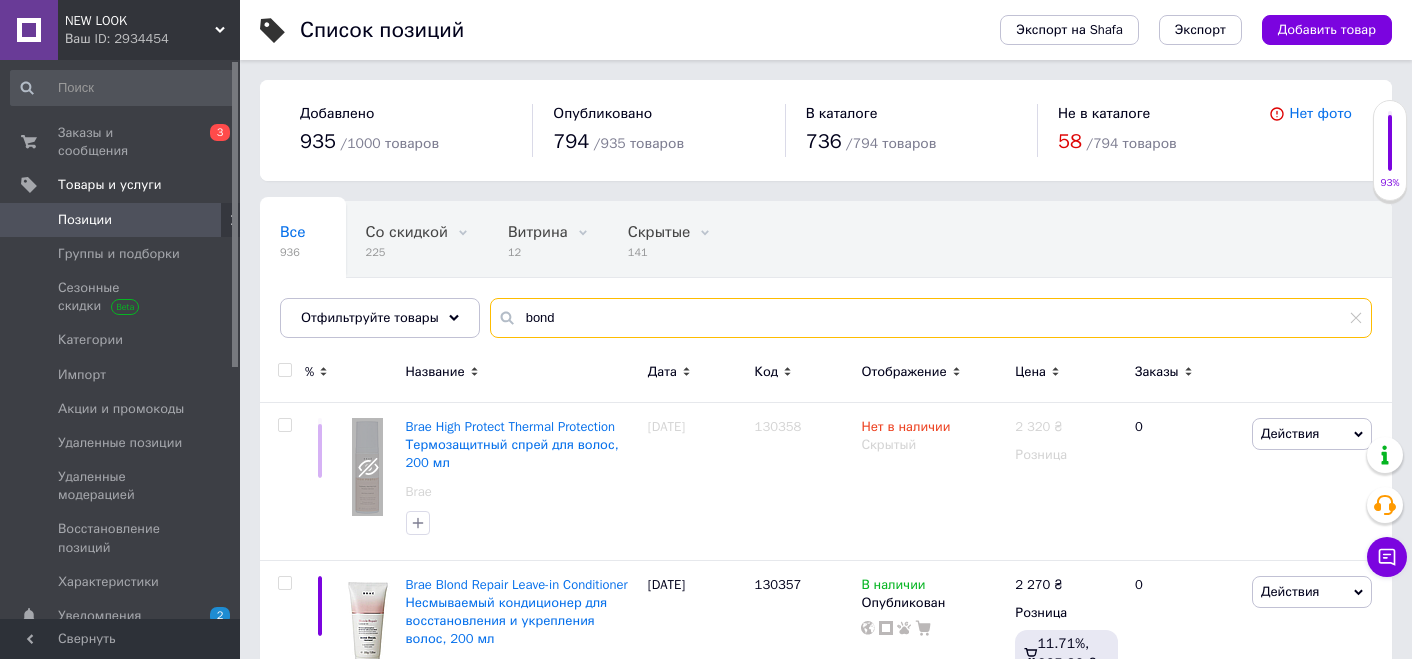 type on "bond" 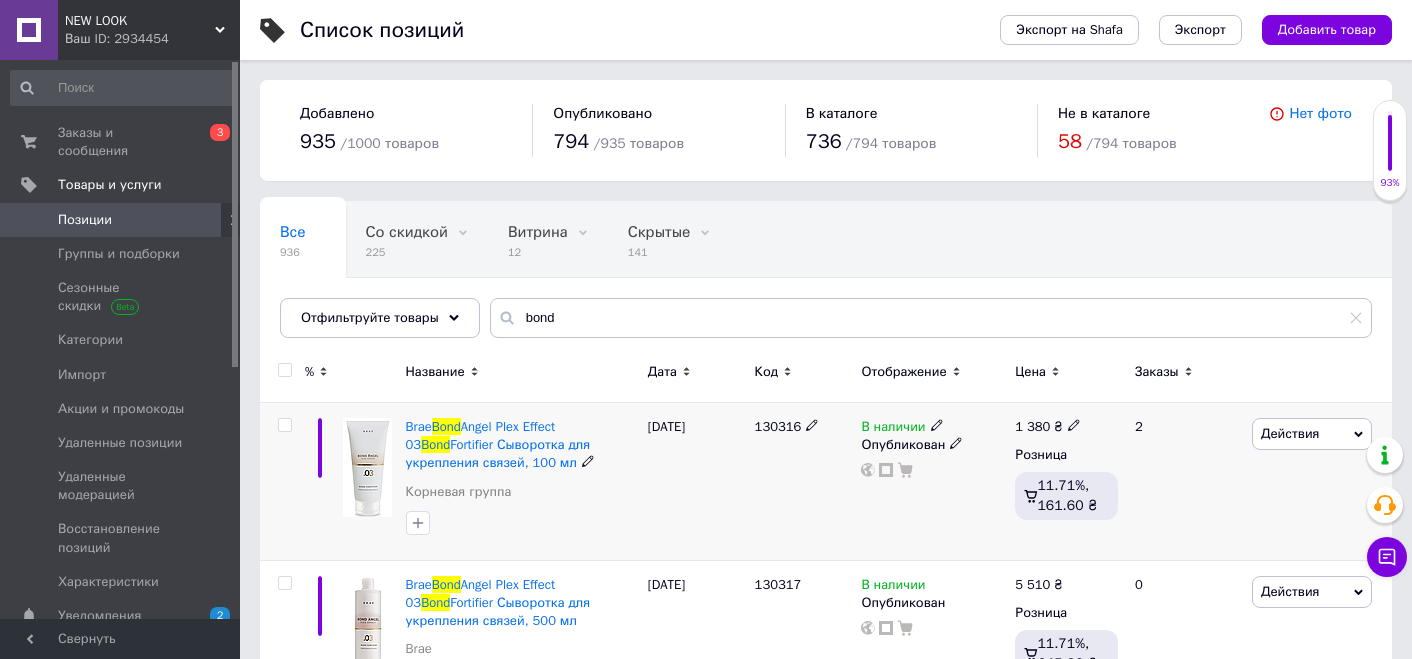 click 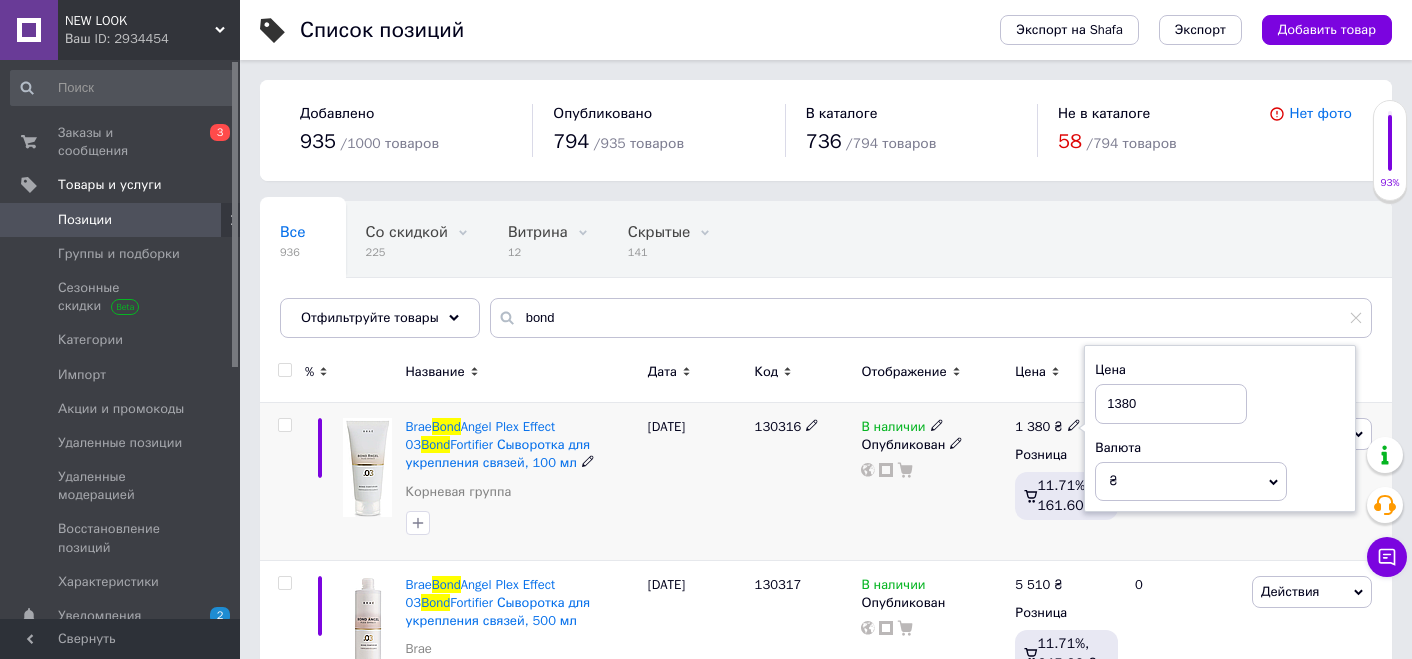 click on "1380" at bounding box center (1171, 404) 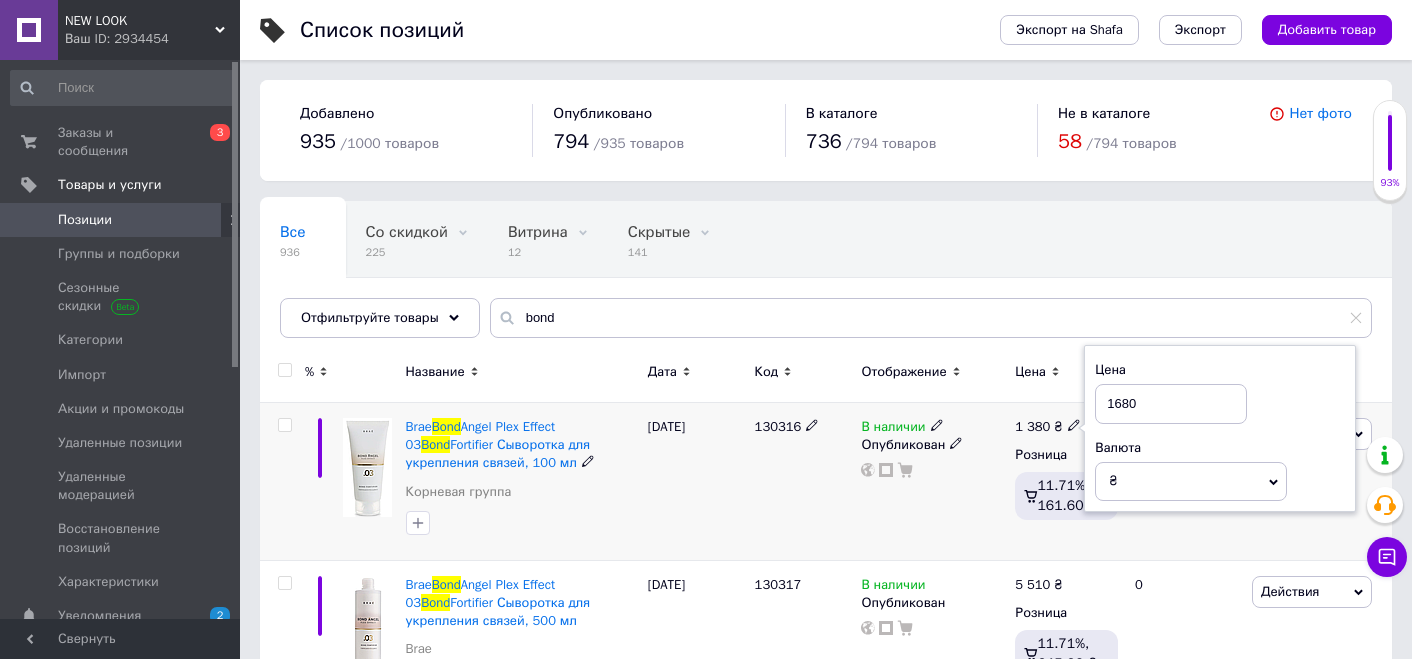 type on "1680" 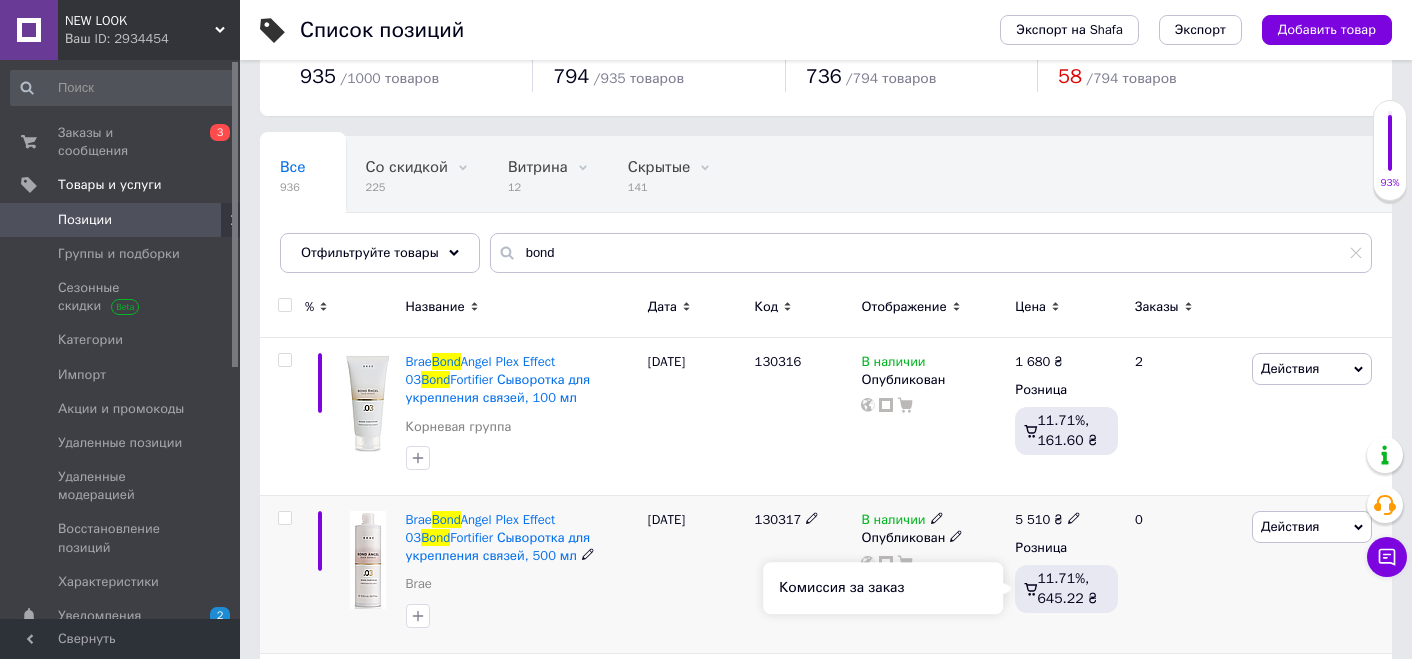 scroll, scrollTop: 100, scrollLeft: 0, axis: vertical 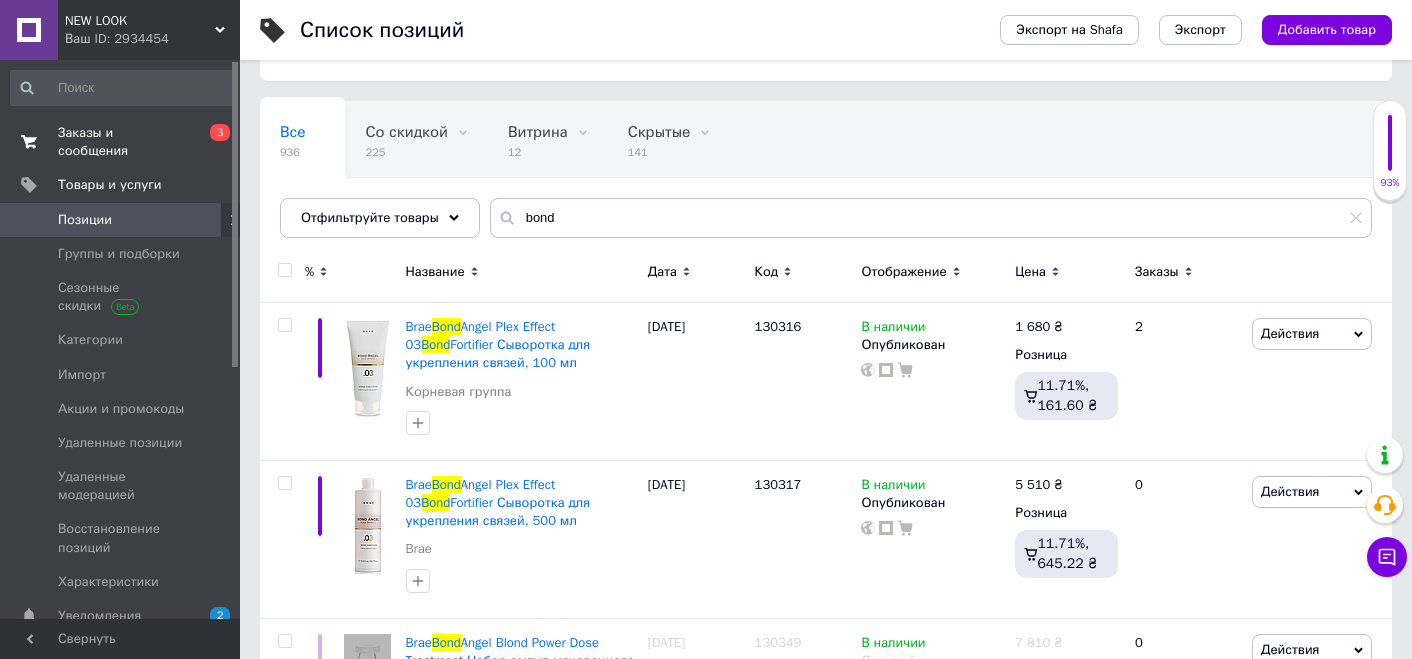 click on "Заказы и сообщения" at bounding box center [121, 142] 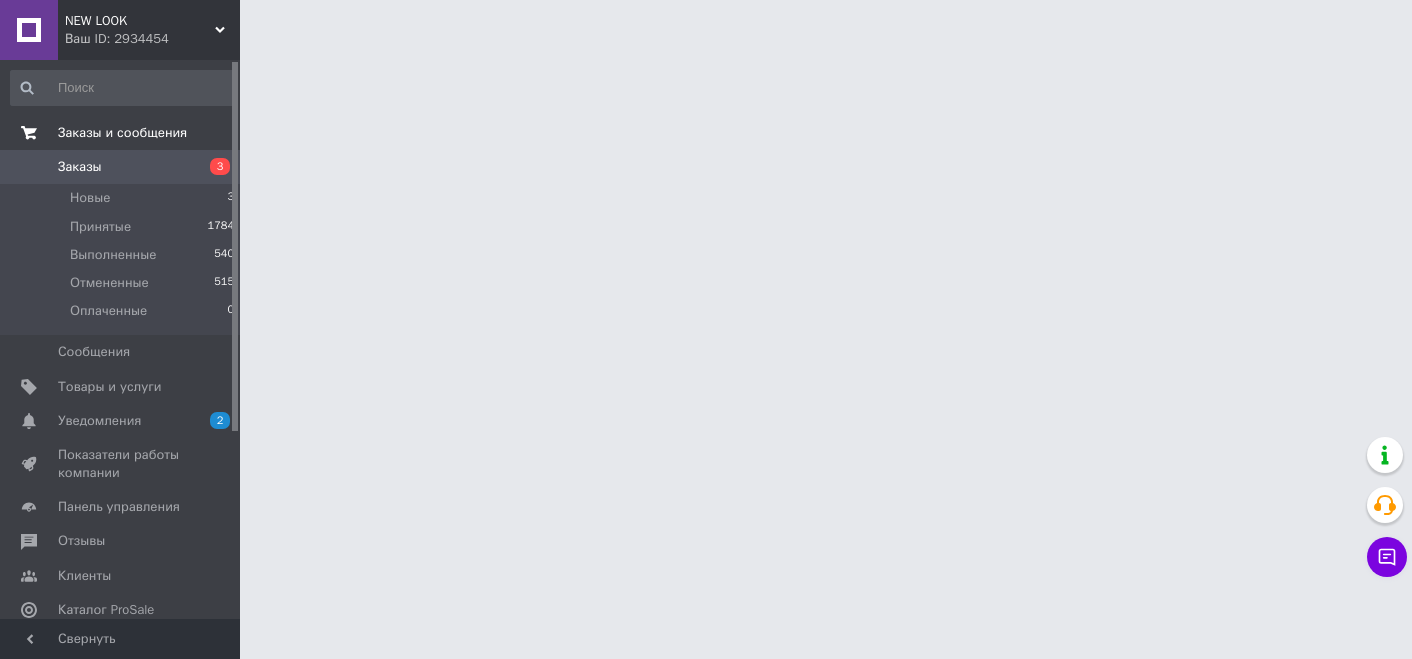 scroll, scrollTop: 0, scrollLeft: 0, axis: both 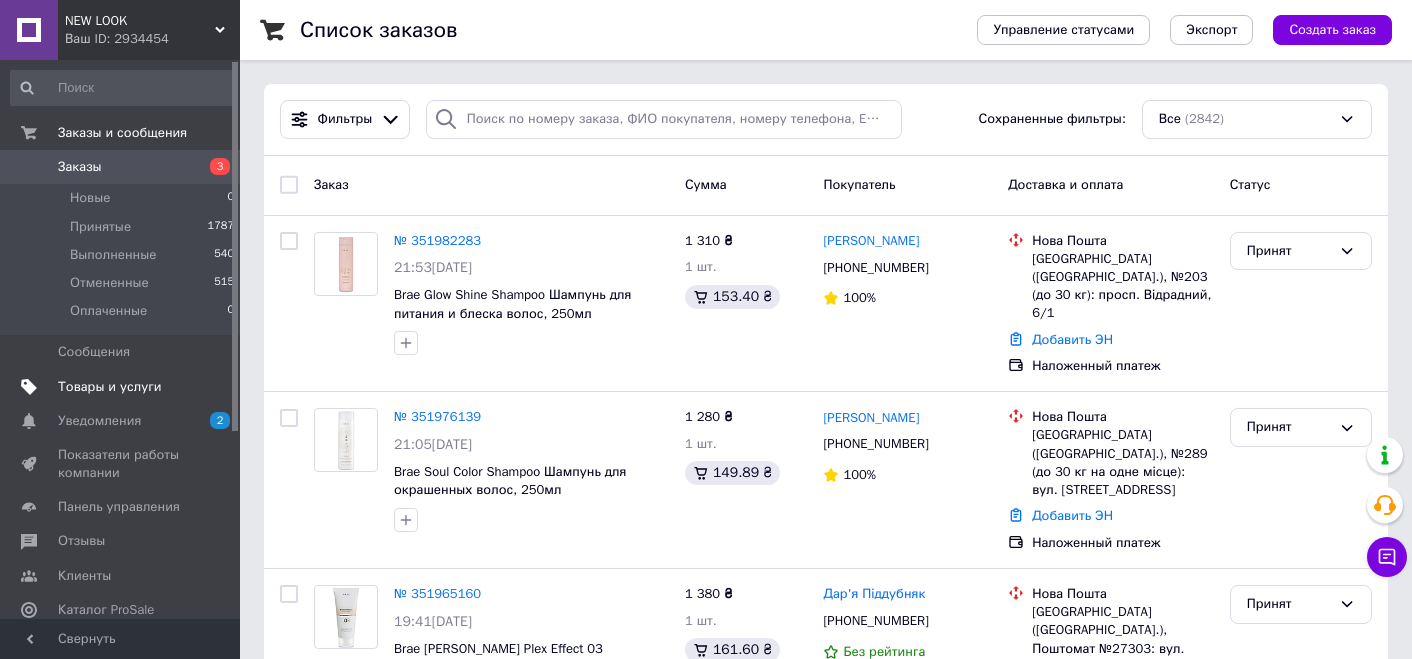 click on "Товары и услуги" at bounding box center (110, 387) 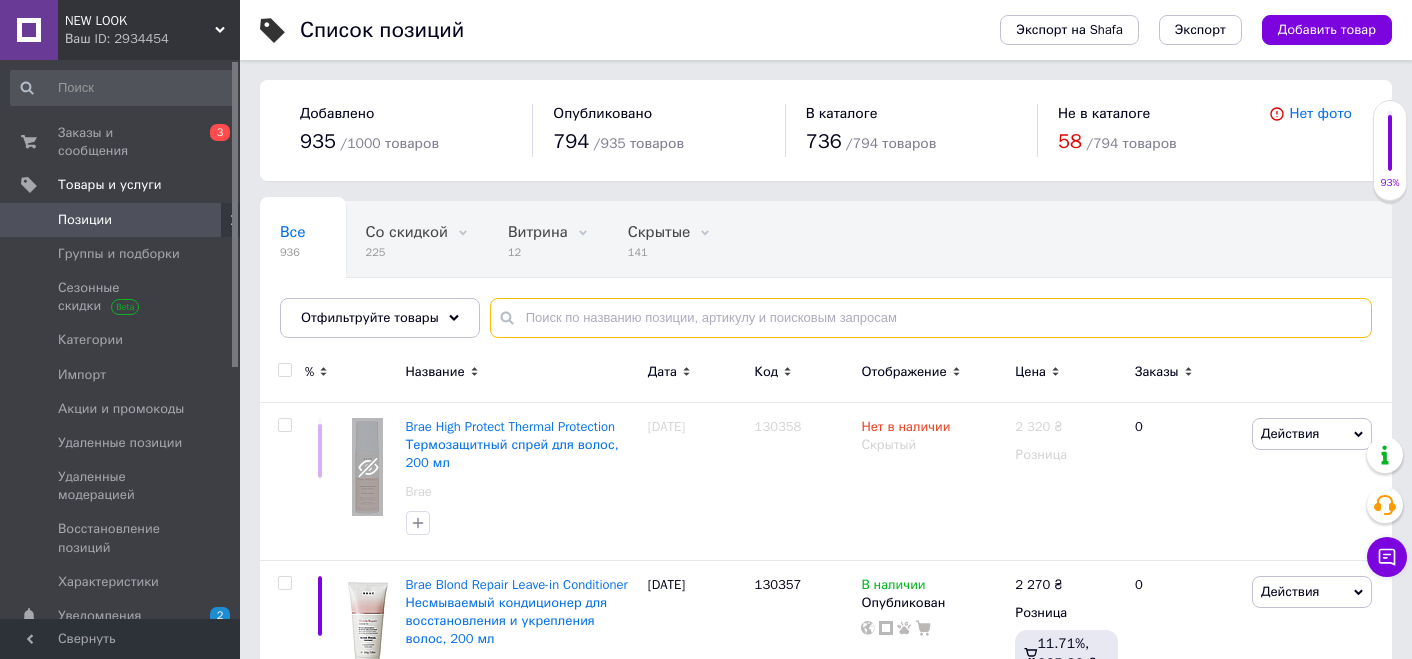 click at bounding box center [931, 318] 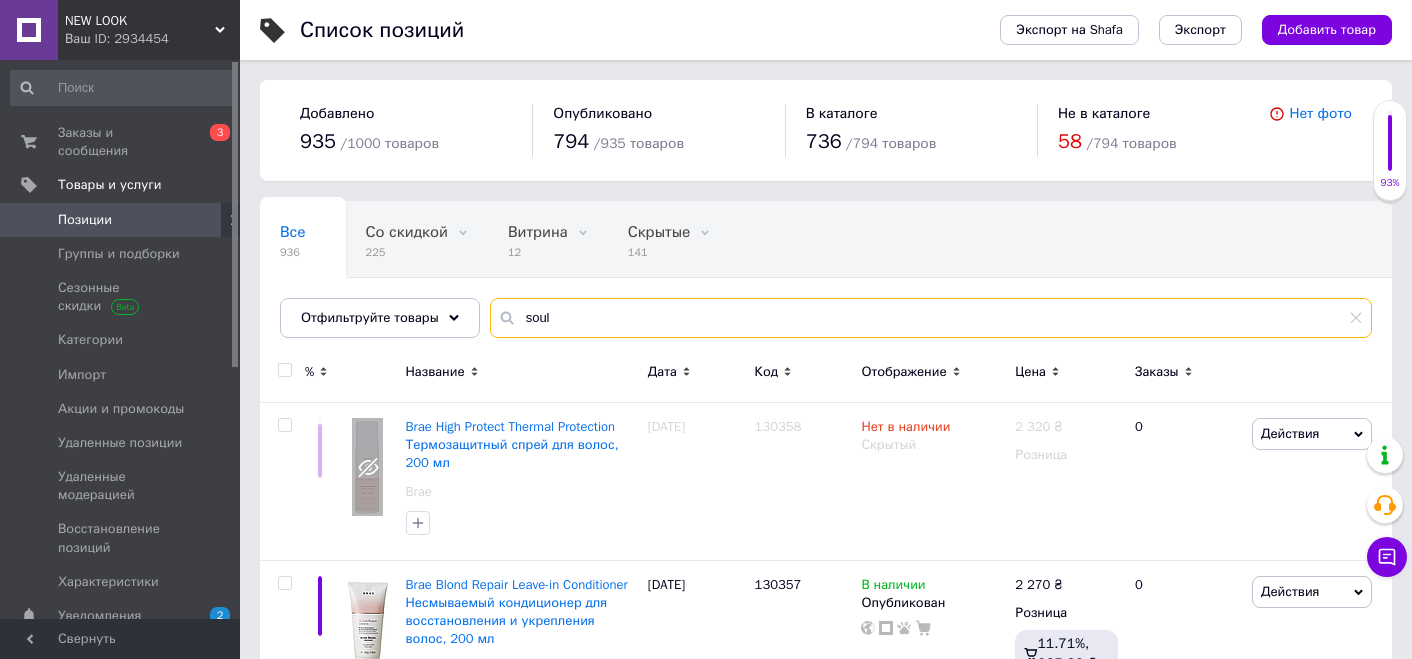 type on "soul" 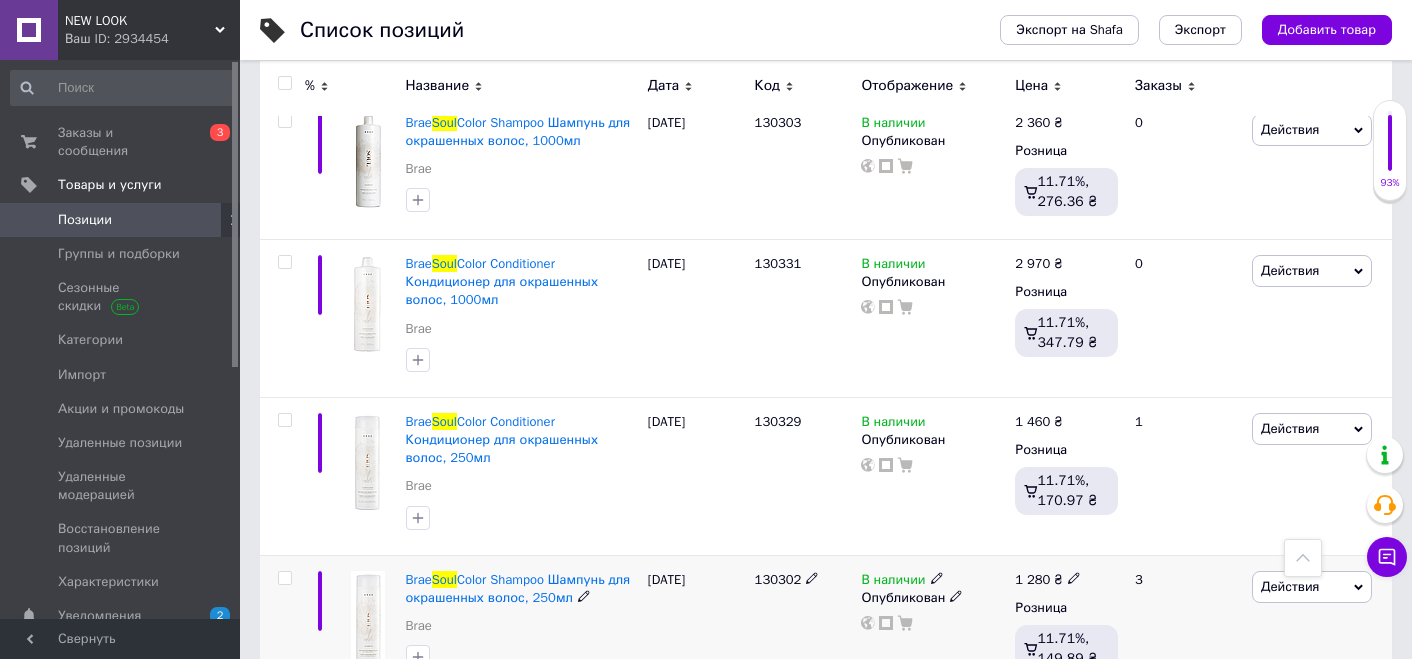 scroll, scrollTop: 1254, scrollLeft: 0, axis: vertical 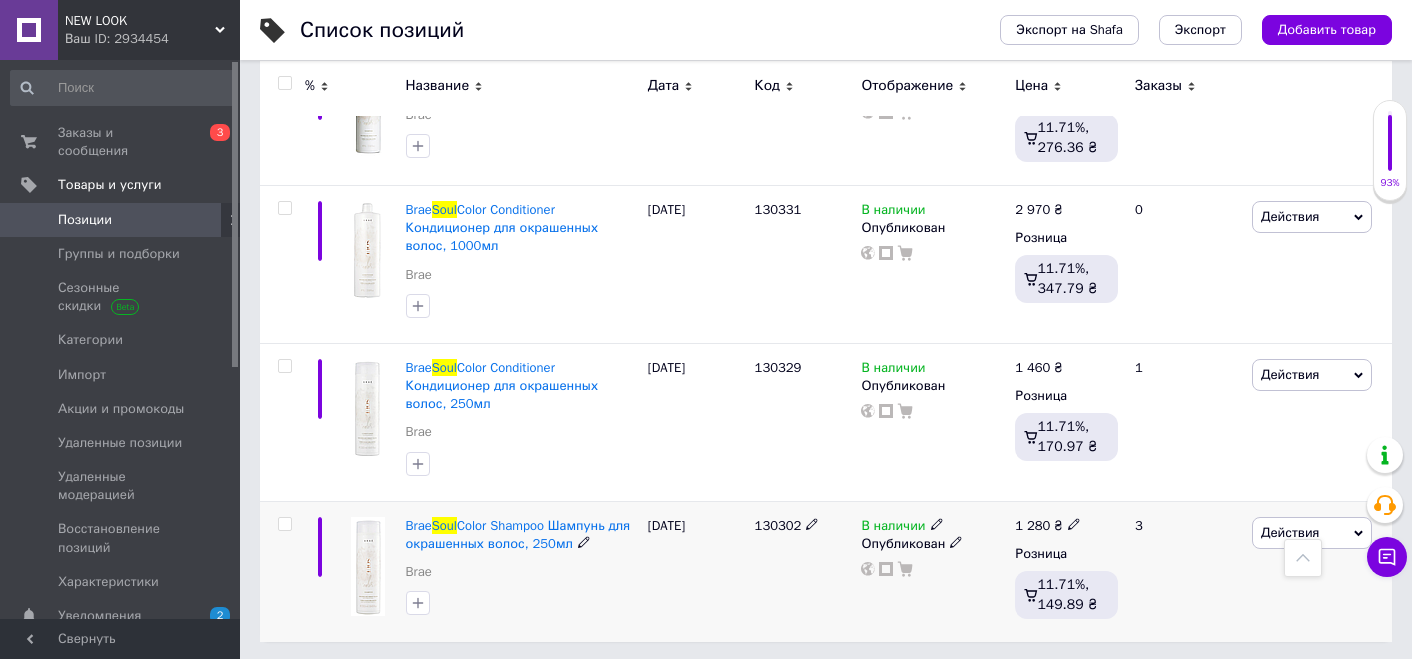 click 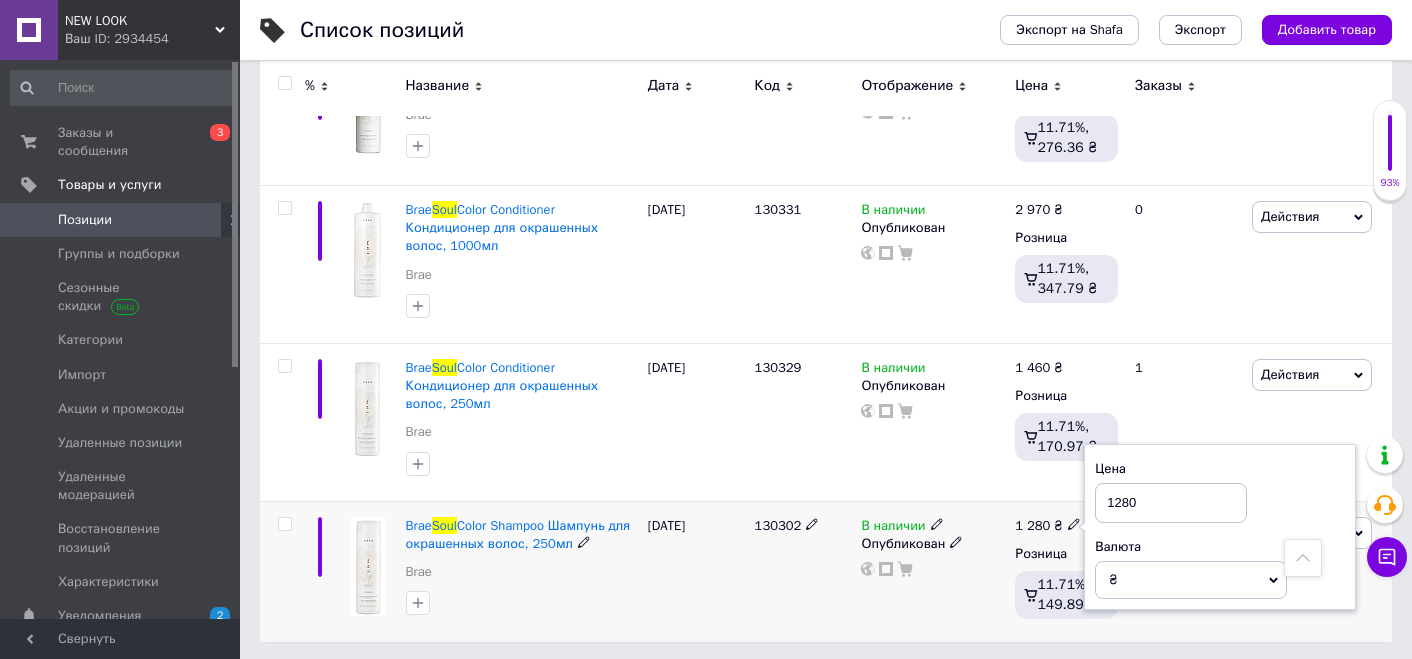click on "1280" at bounding box center (1171, 503) 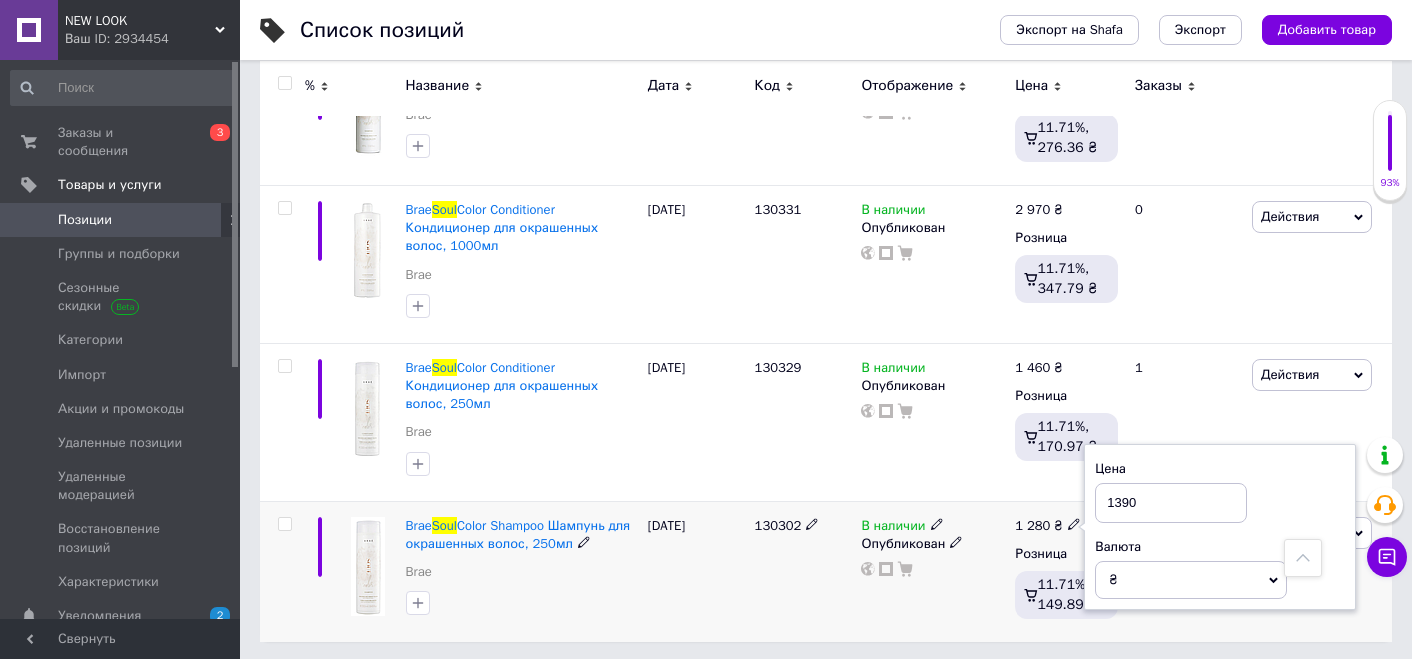 type on "1390" 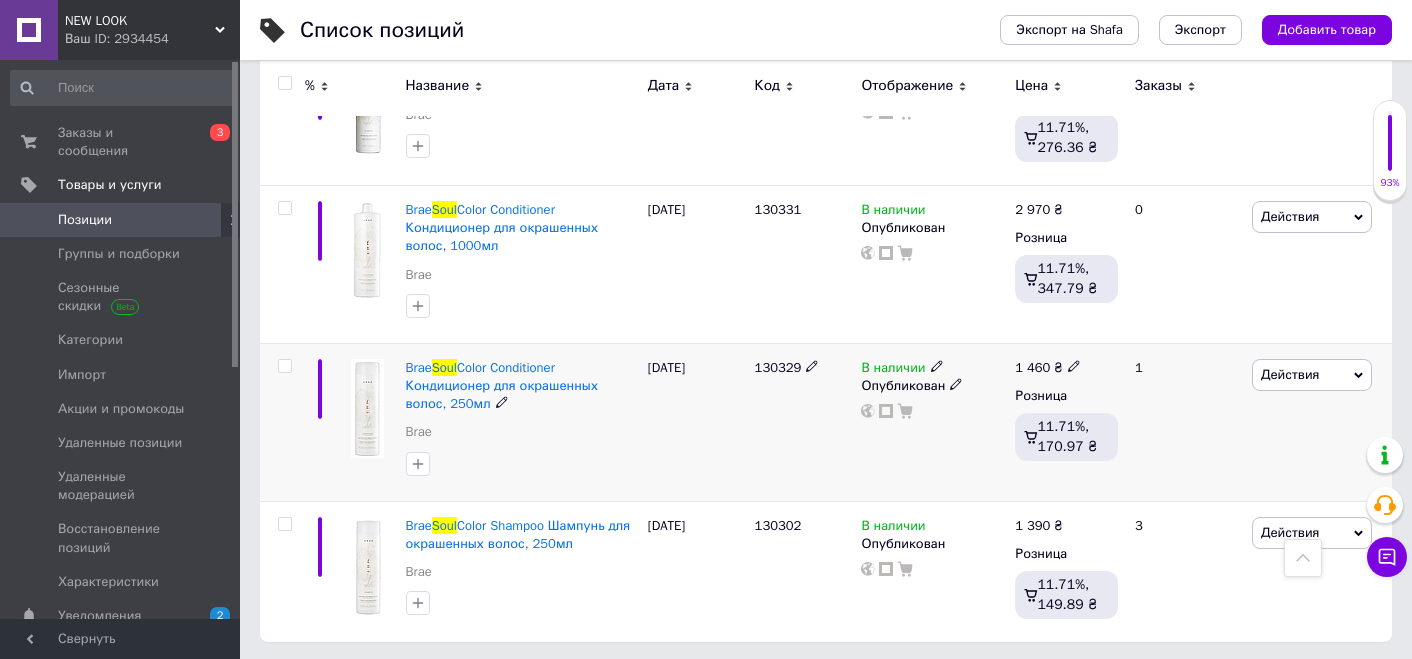click 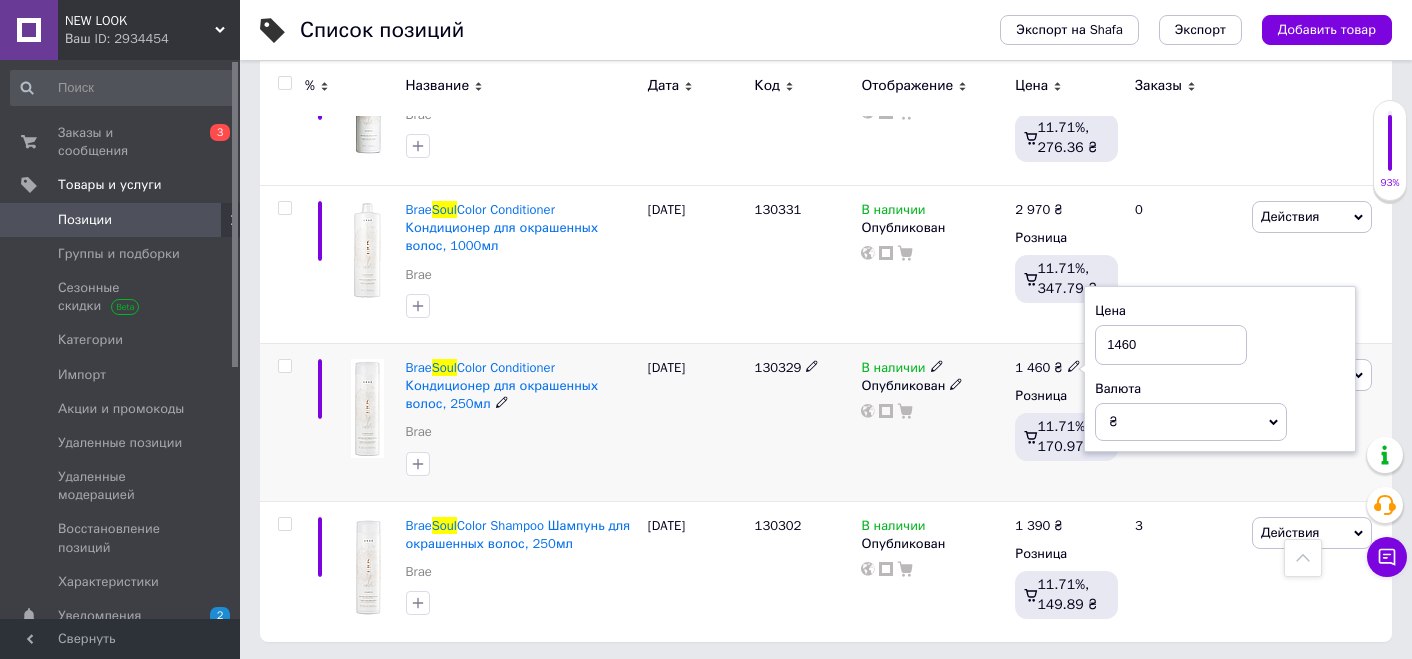 click on "1460" at bounding box center [1171, 345] 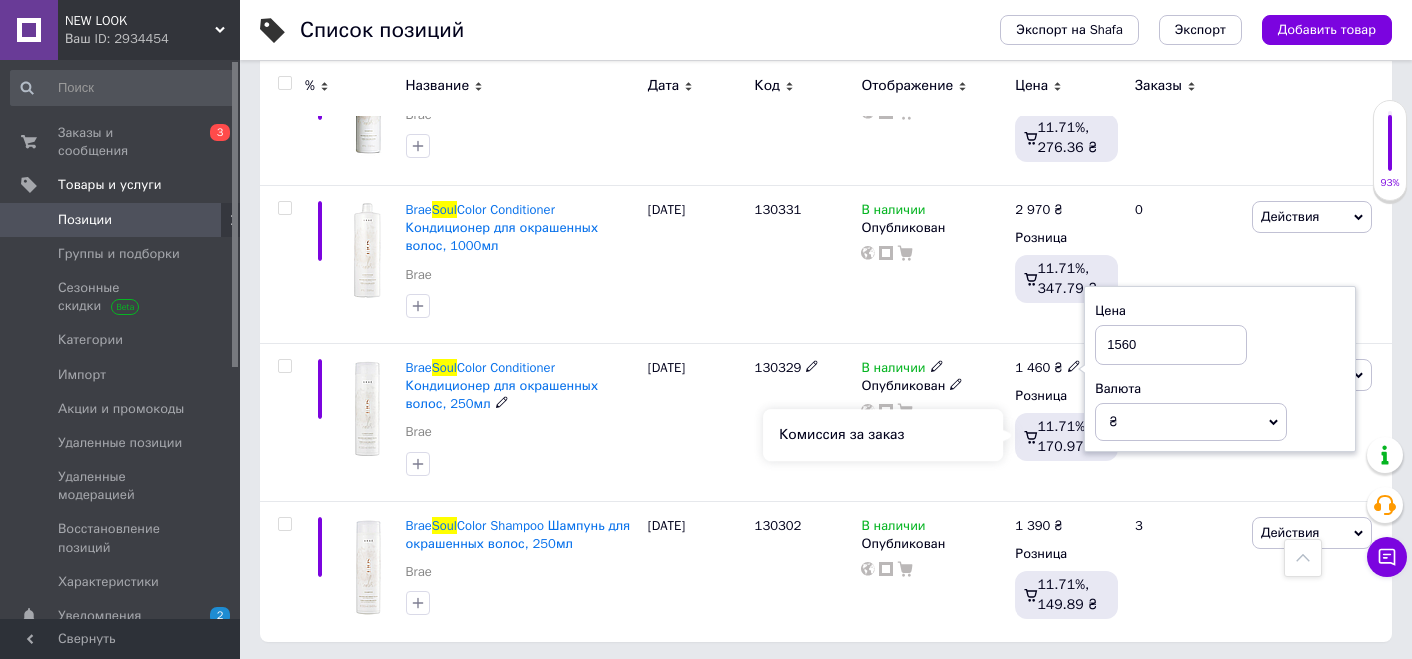 type on "1560" 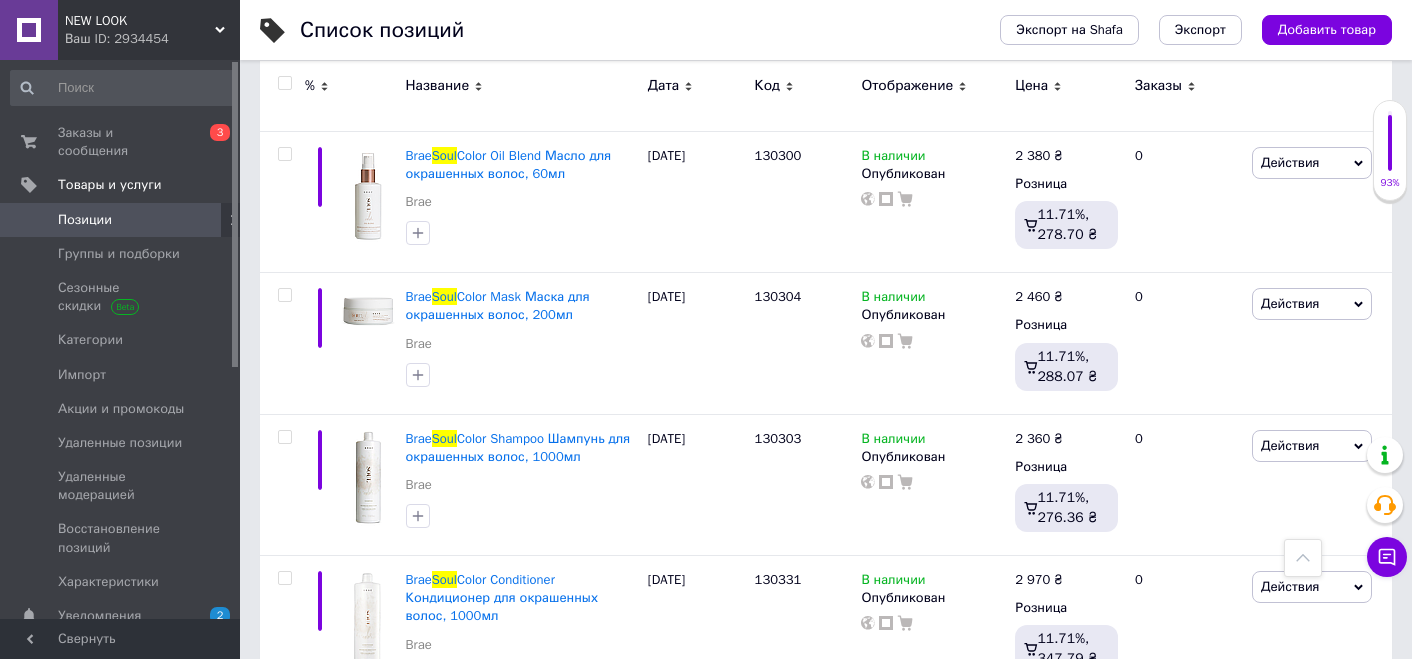 scroll, scrollTop: 654, scrollLeft: 0, axis: vertical 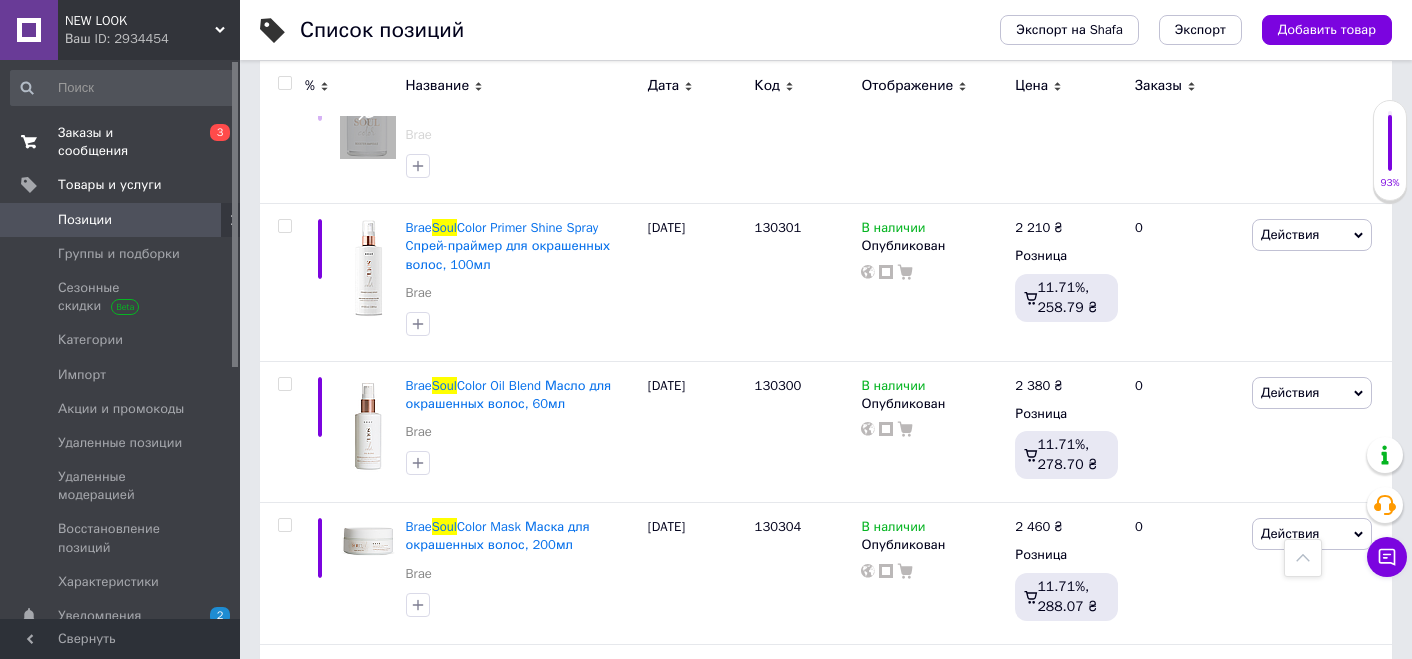 click on "Заказы и сообщения 0 3" at bounding box center [123, 142] 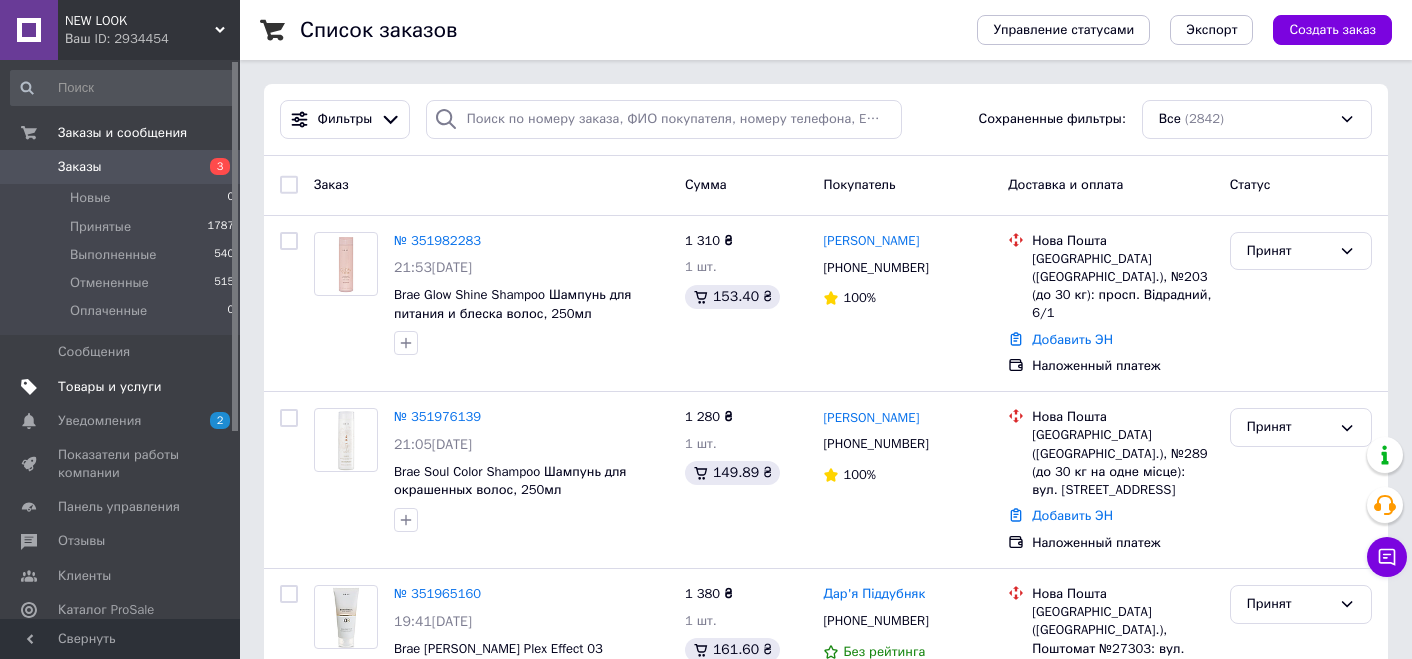 click on "Товары и услуги" at bounding box center (110, 387) 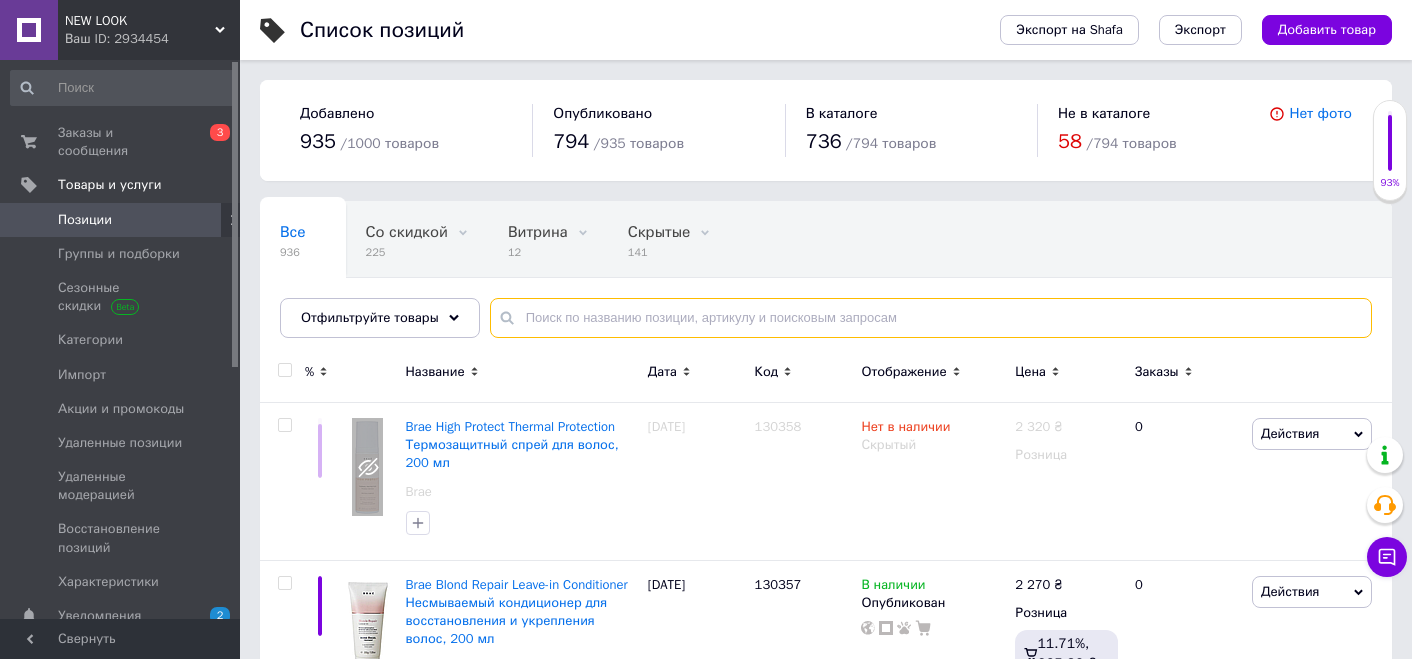 click at bounding box center (931, 318) 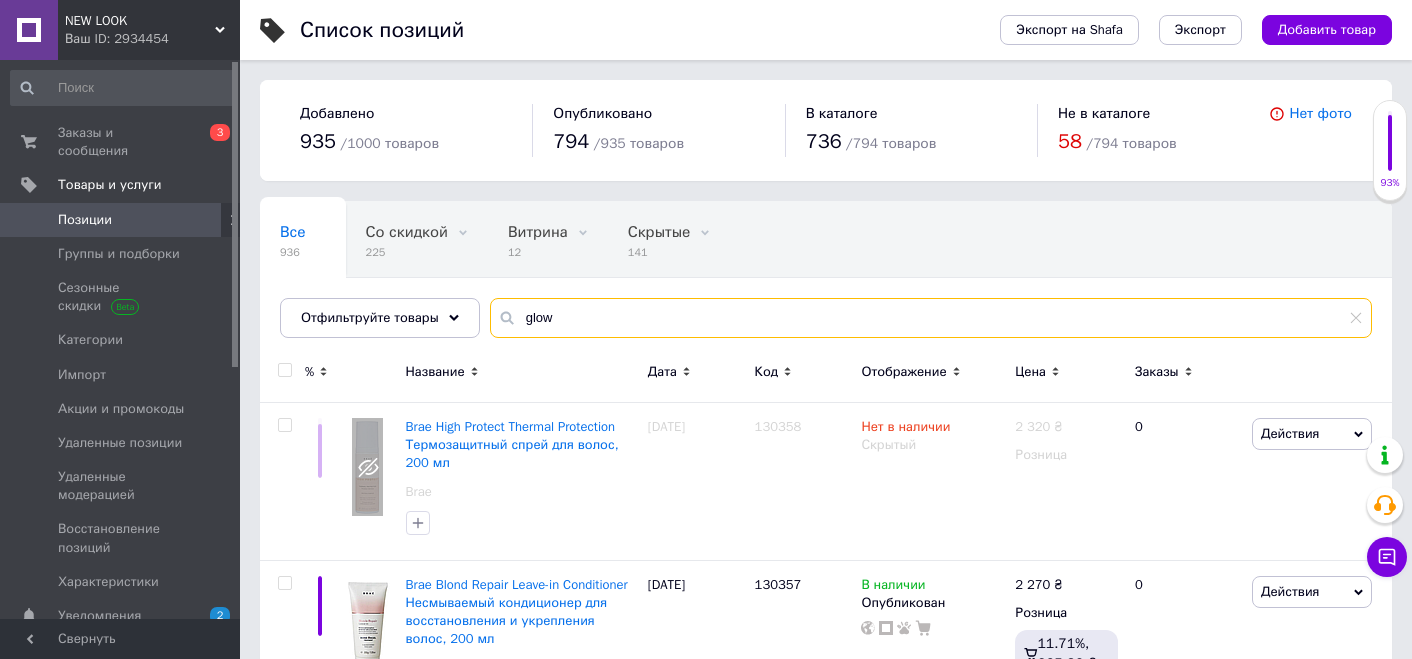 type on "glow" 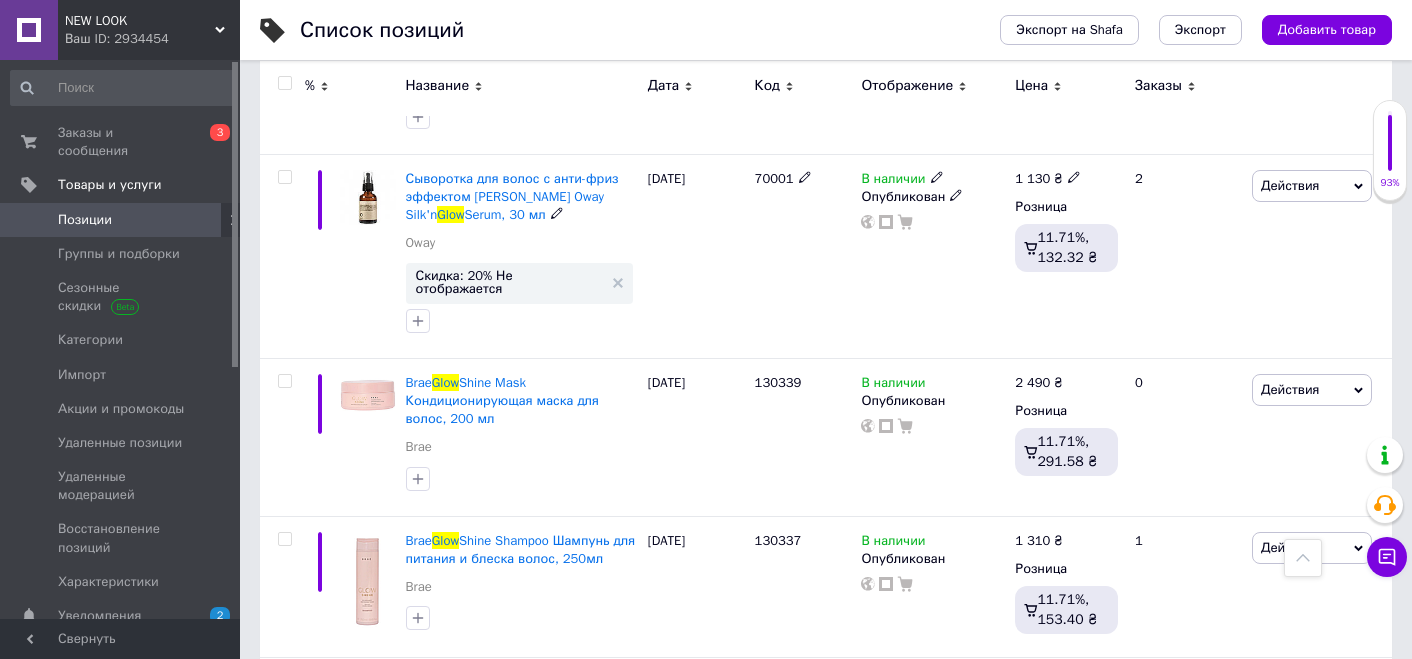 scroll, scrollTop: 1000, scrollLeft: 0, axis: vertical 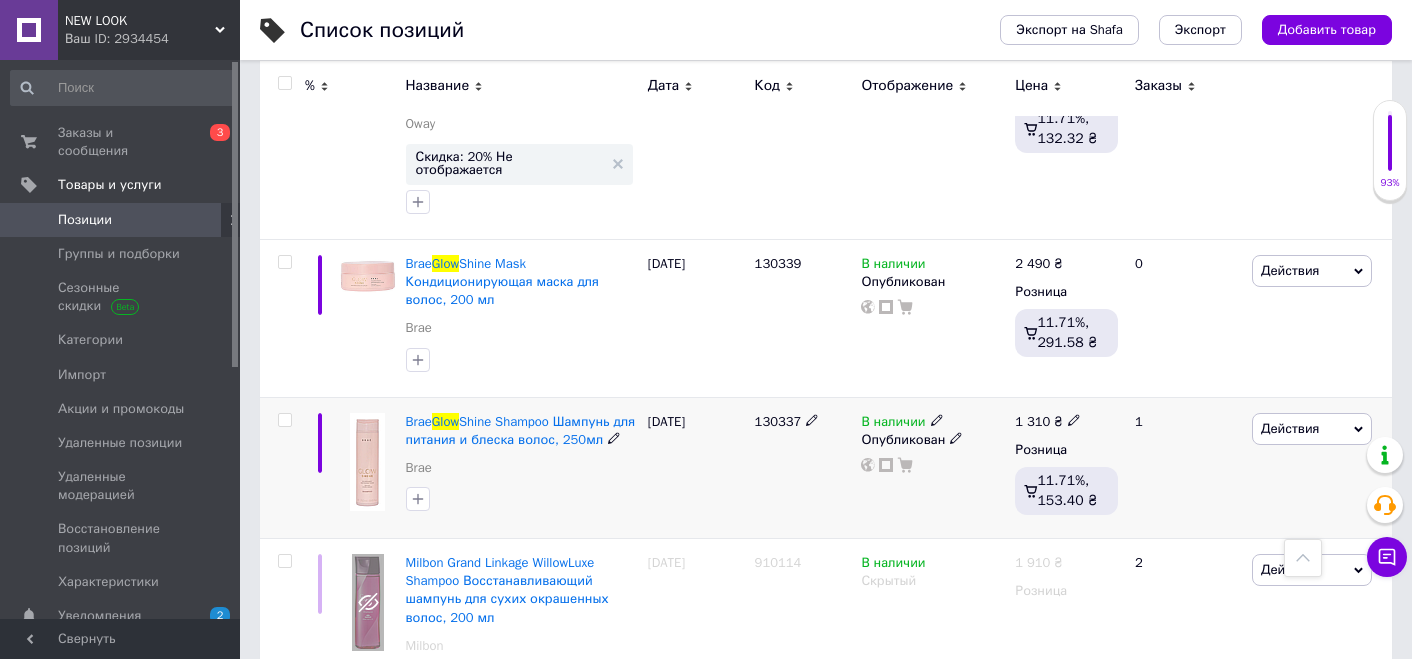 click 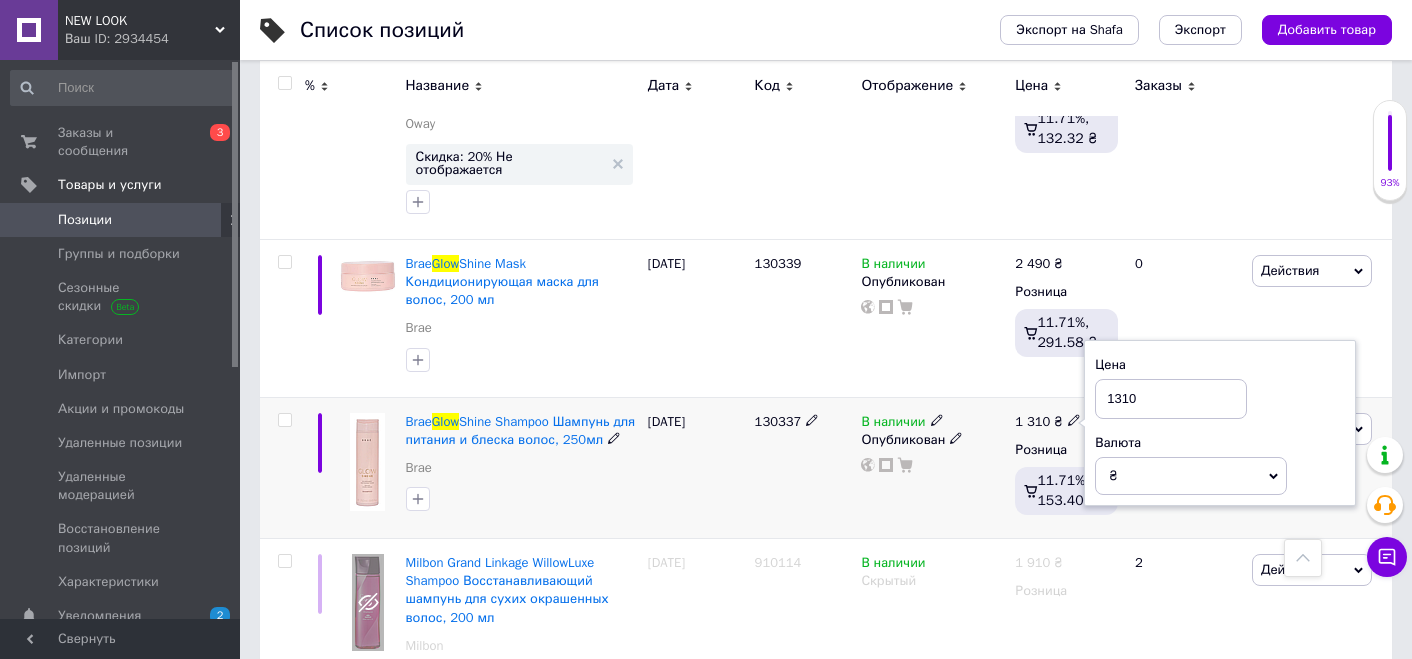 click on "1310" at bounding box center [1171, 399] 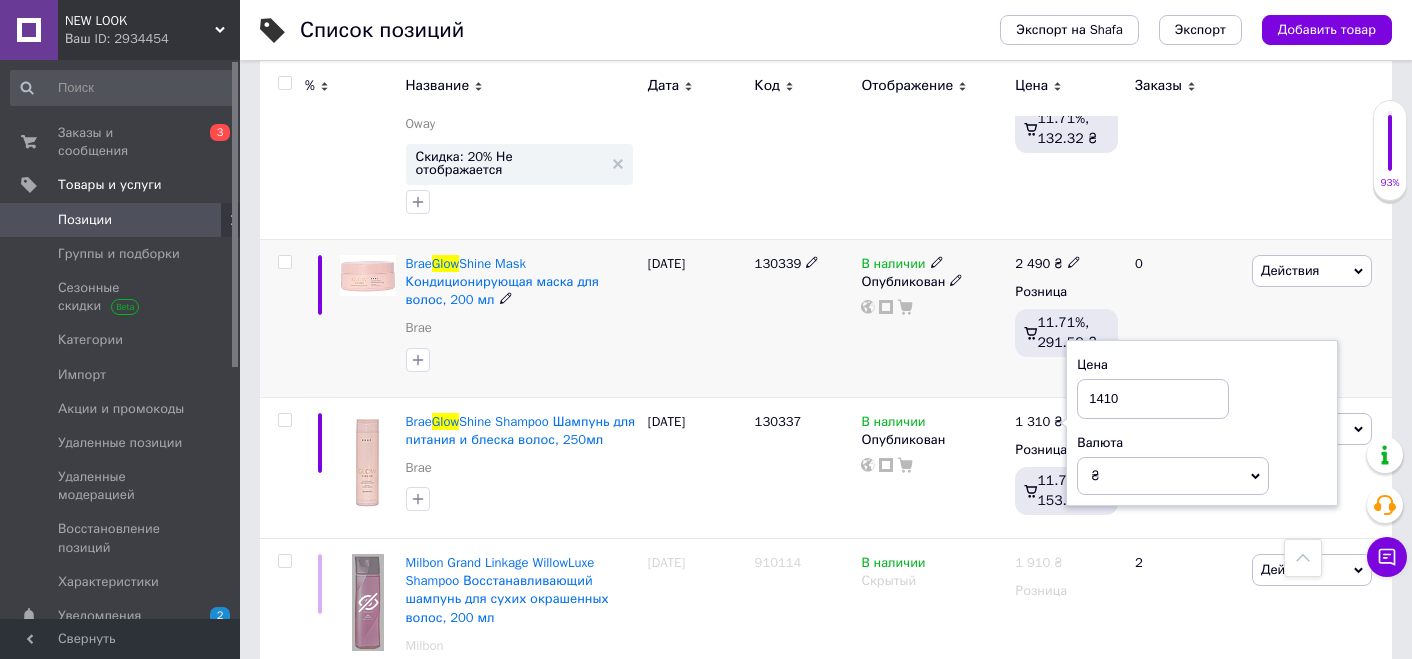 type on "1410" 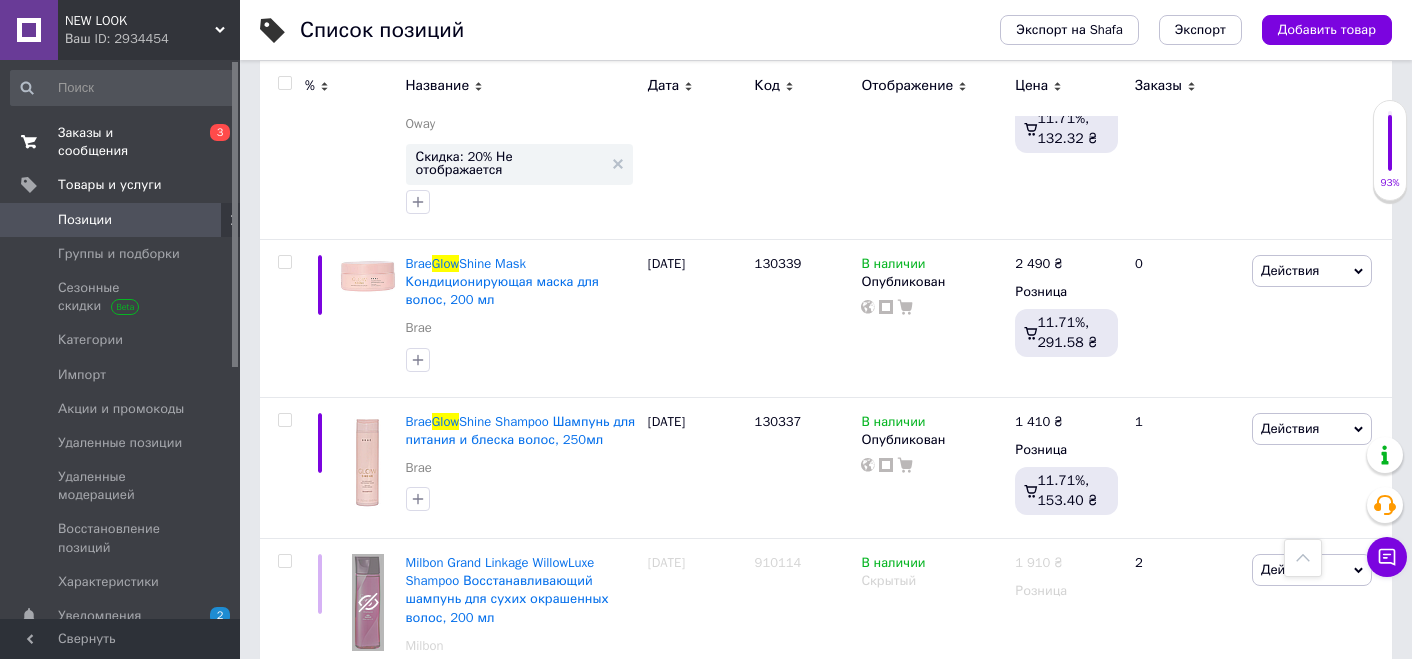 click on "0 3" at bounding box center (212, 142) 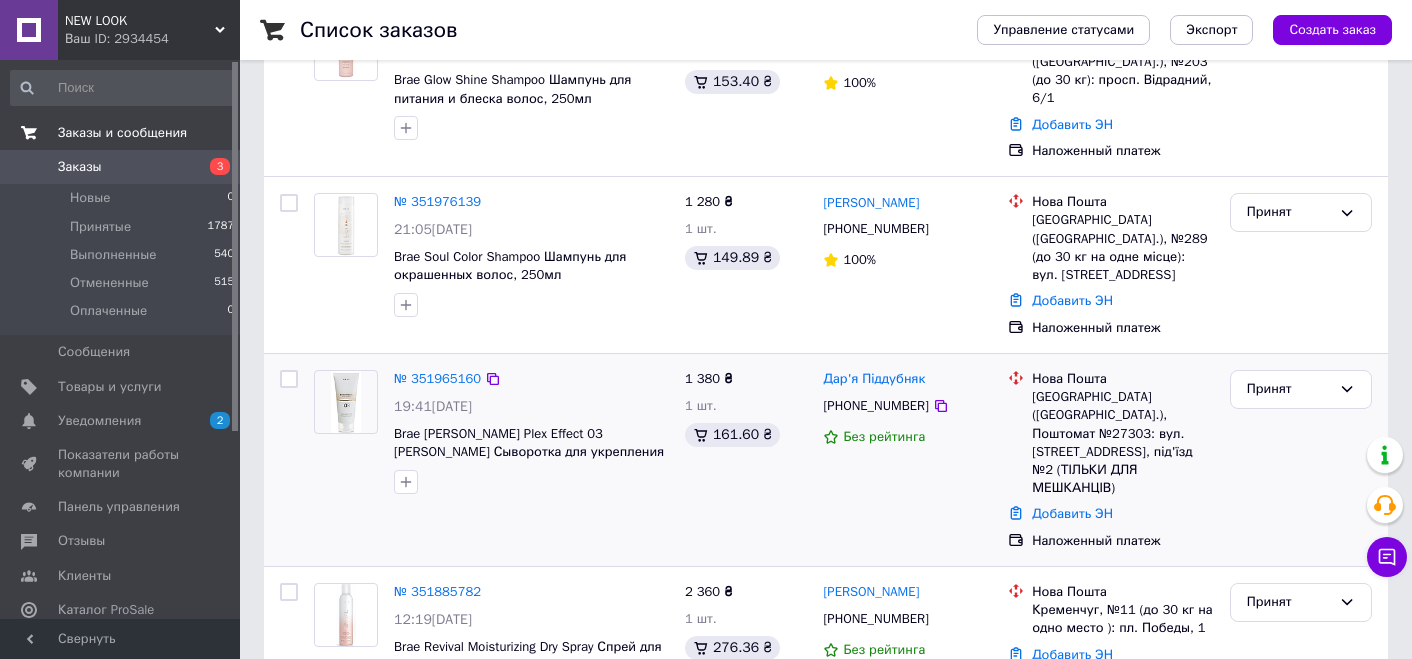scroll, scrollTop: 100, scrollLeft: 0, axis: vertical 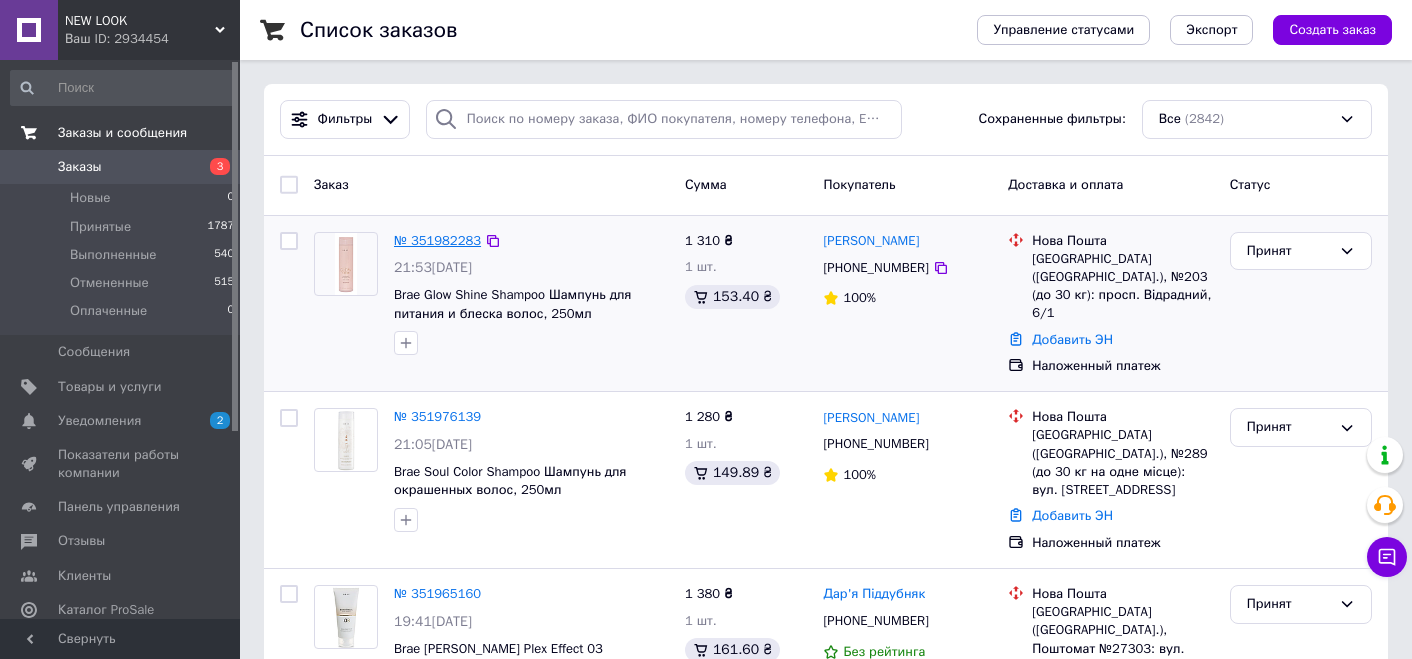click on "№ 351982283" at bounding box center (437, 240) 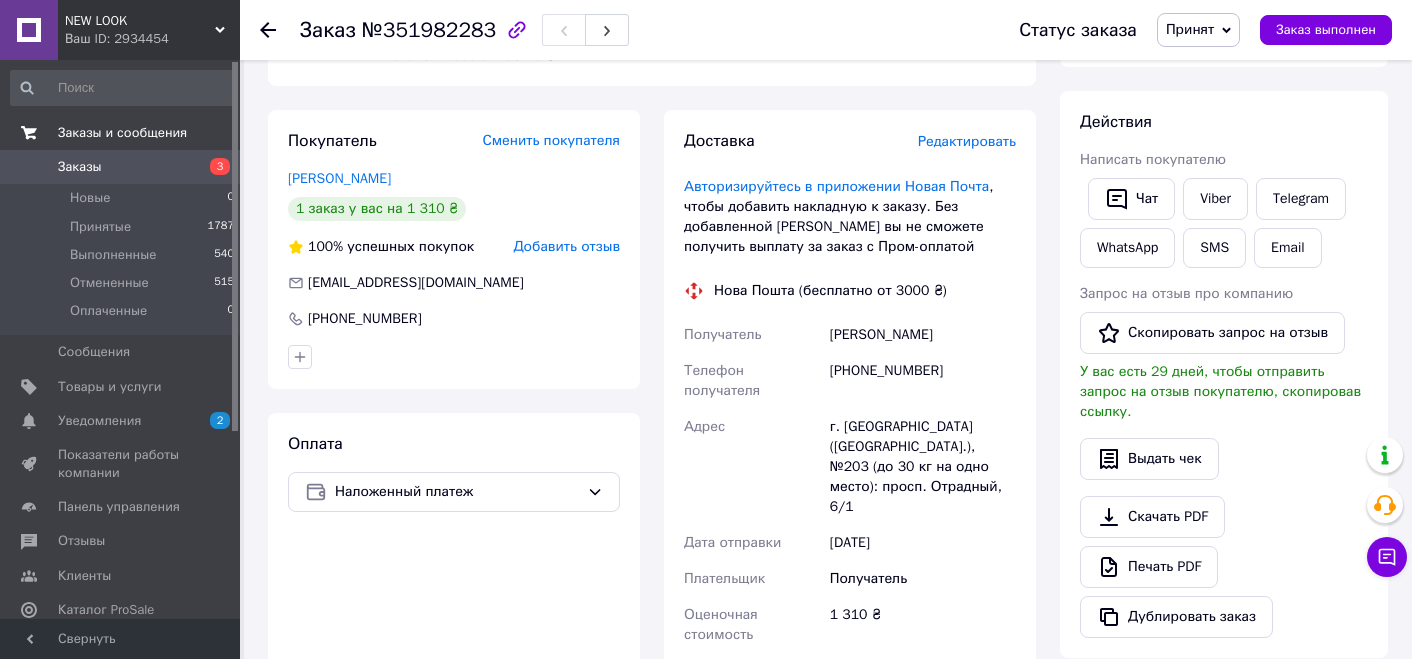 scroll, scrollTop: 400, scrollLeft: 0, axis: vertical 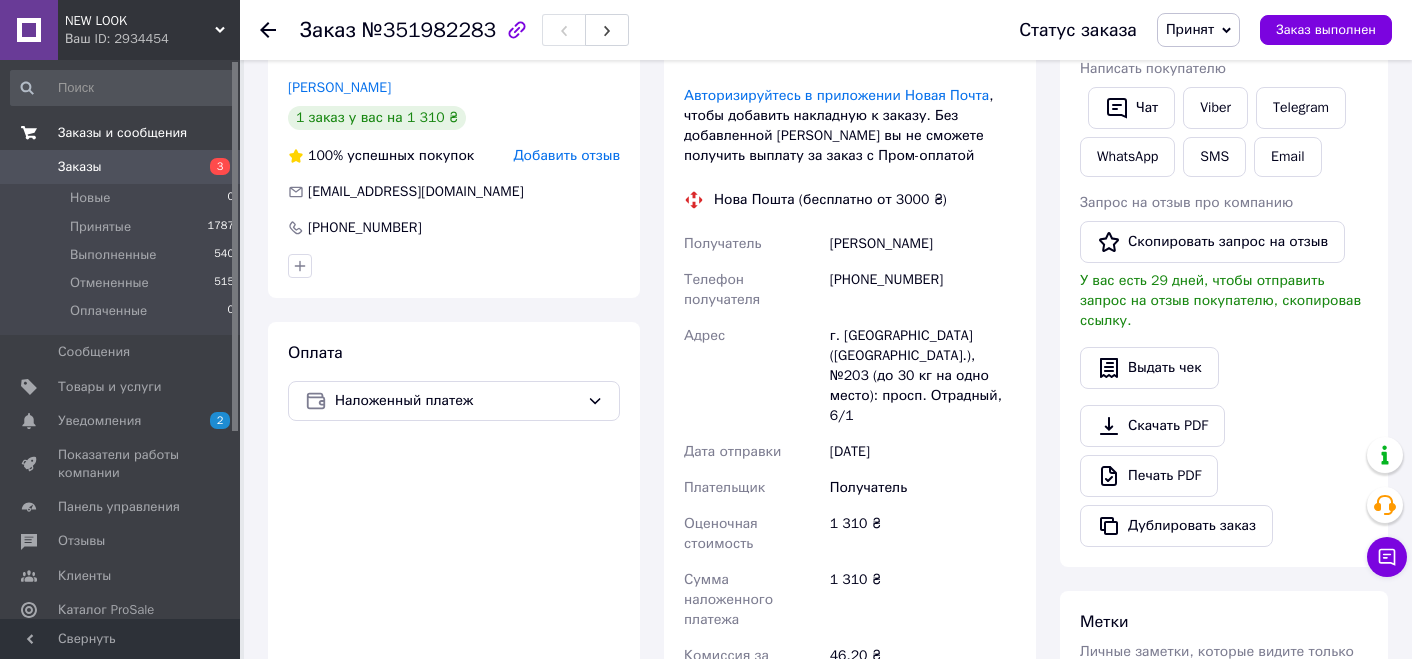click on "Заказы" at bounding box center [80, 167] 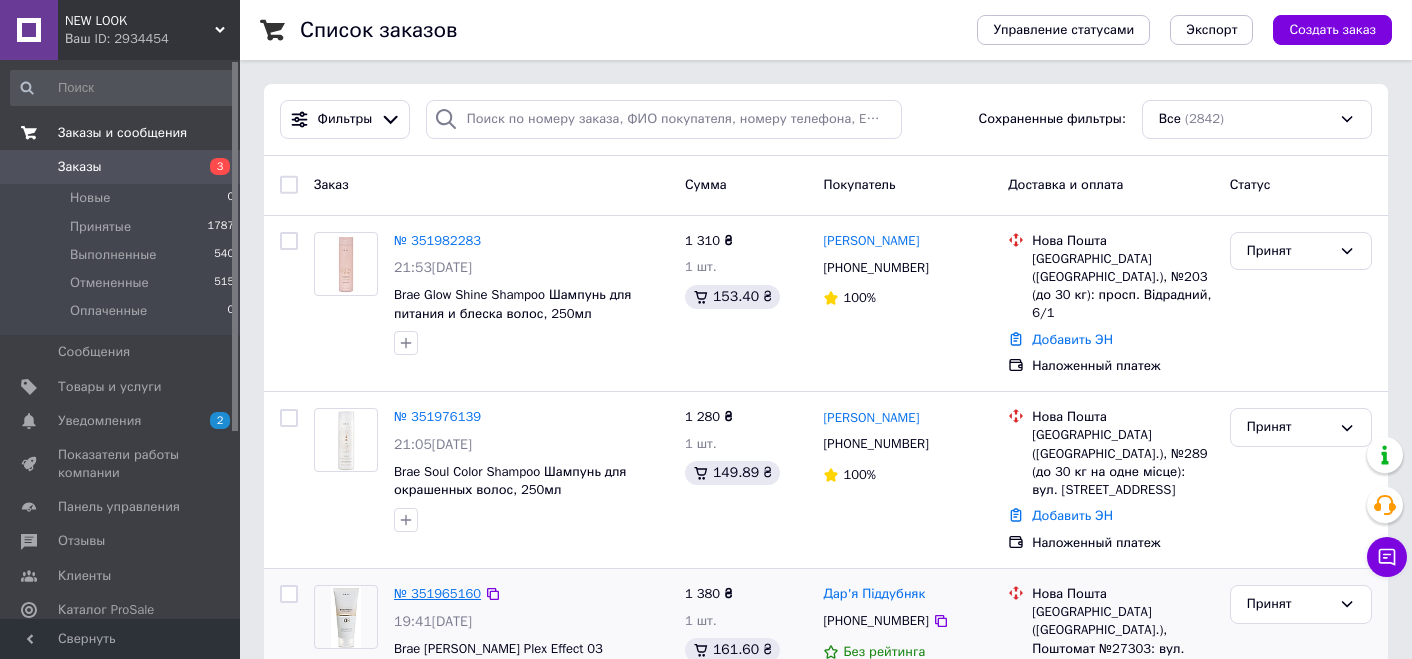 click on "№ 351965160" at bounding box center [437, 593] 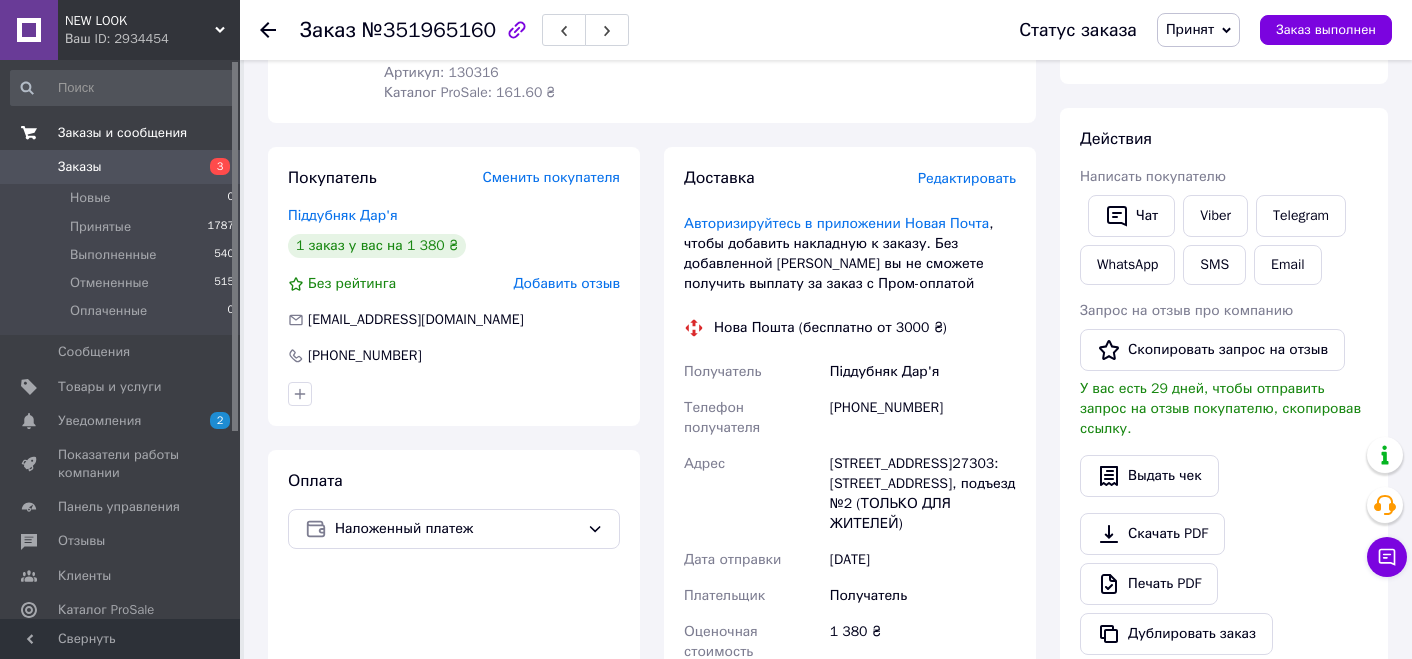 scroll, scrollTop: 400, scrollLeft: 0, axis: vertical 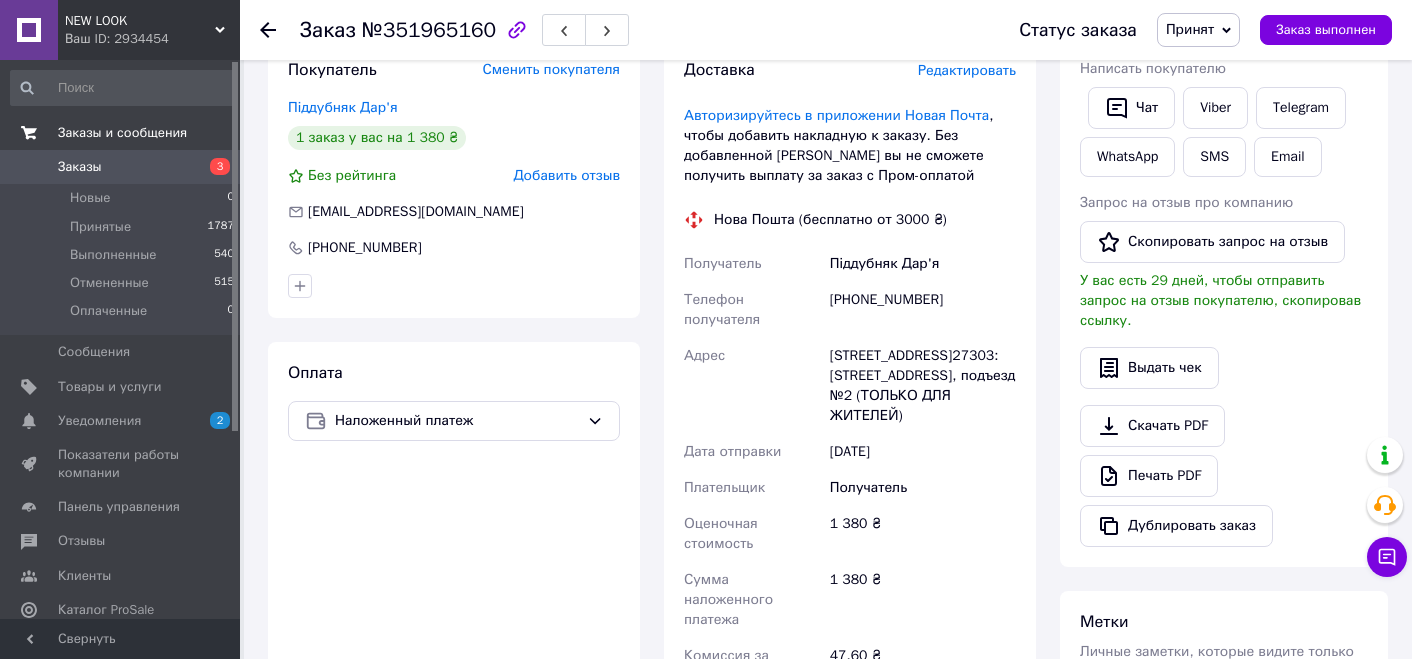 click on "Заказы" at bounding box center (121, 167) 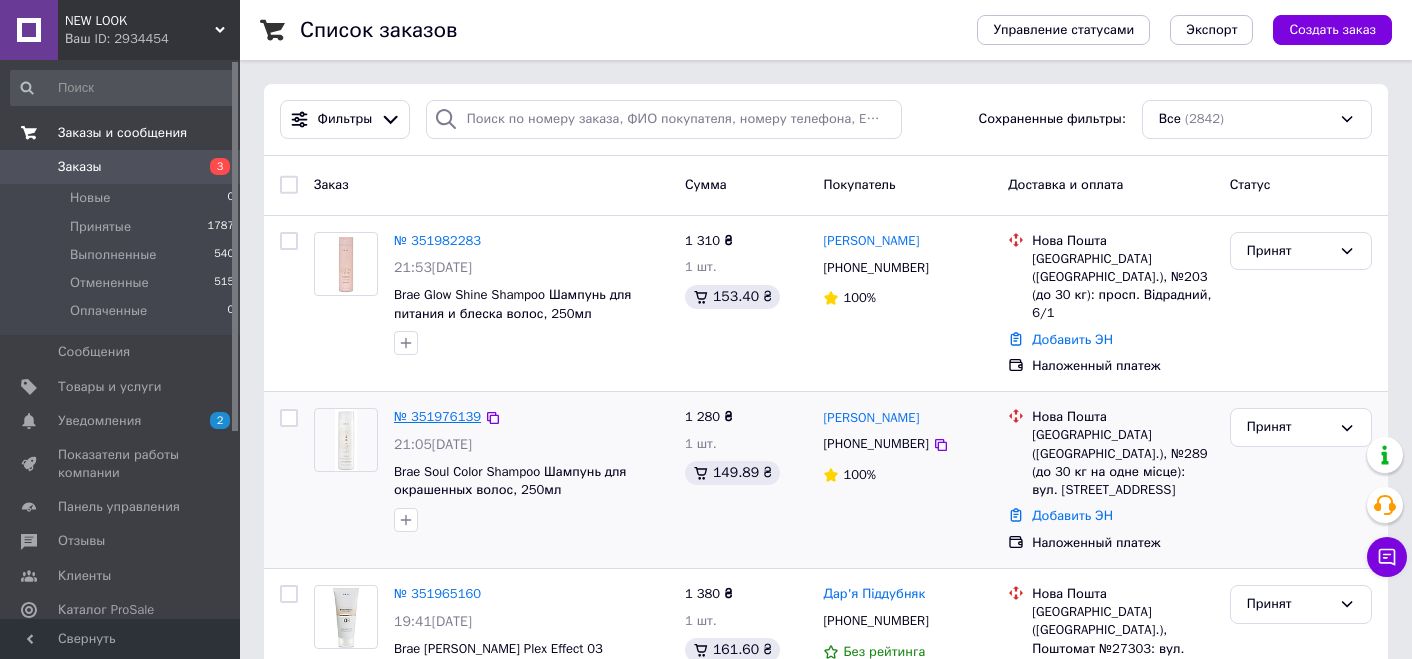click on "№ 351976139" at bounding box center (437, 416) 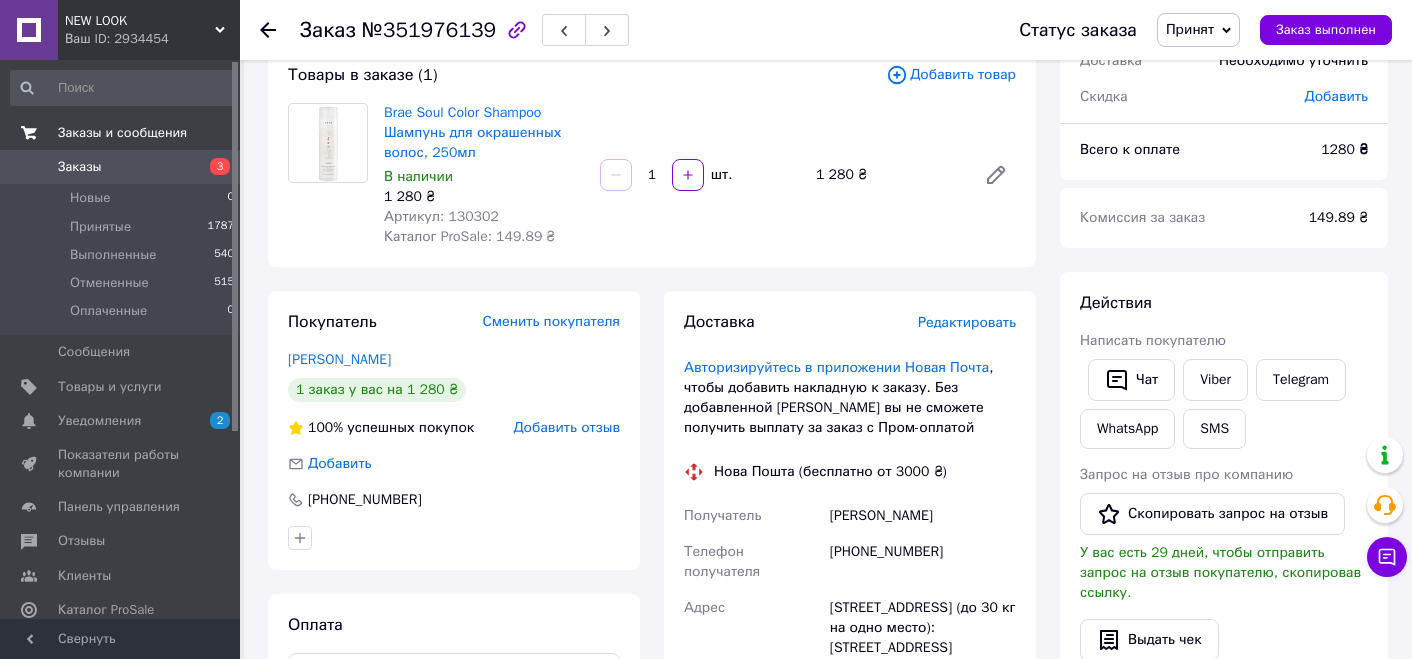scroll, scrollTop: 400, scrollLeft: 0, axis: vertical 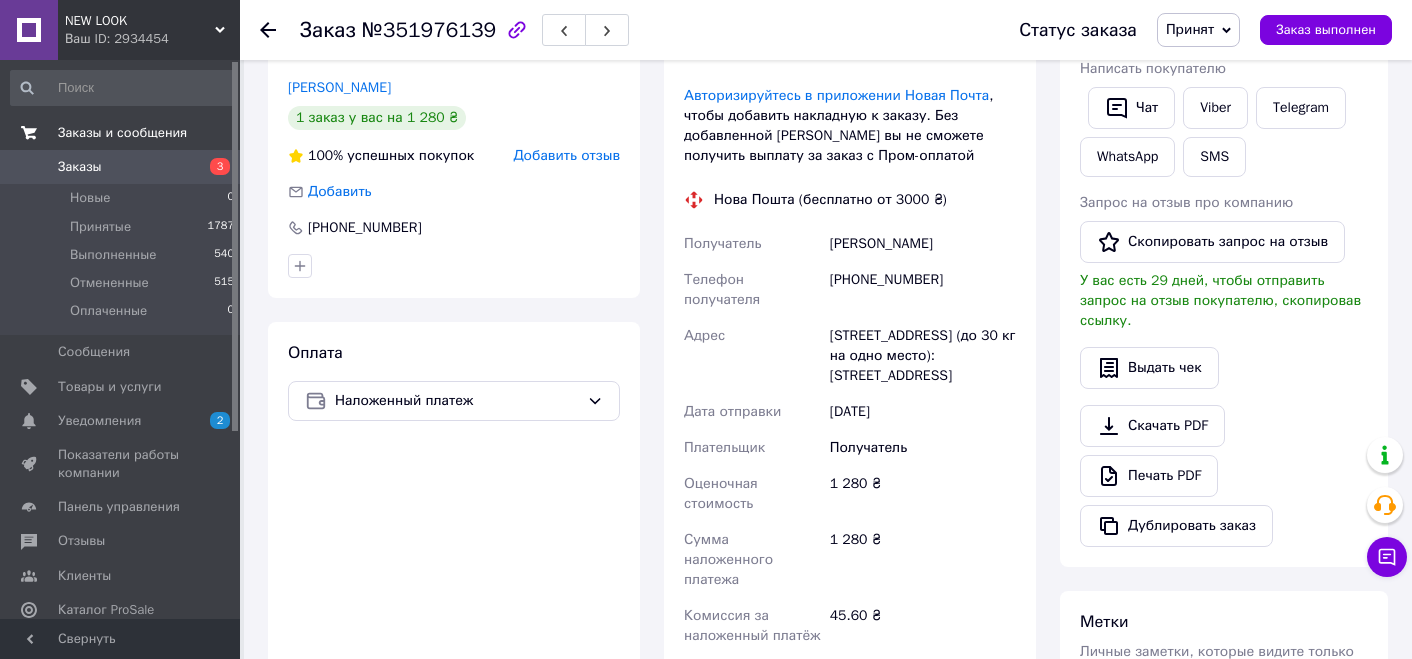 click on "Заказы" at bounding box center [80, 167] 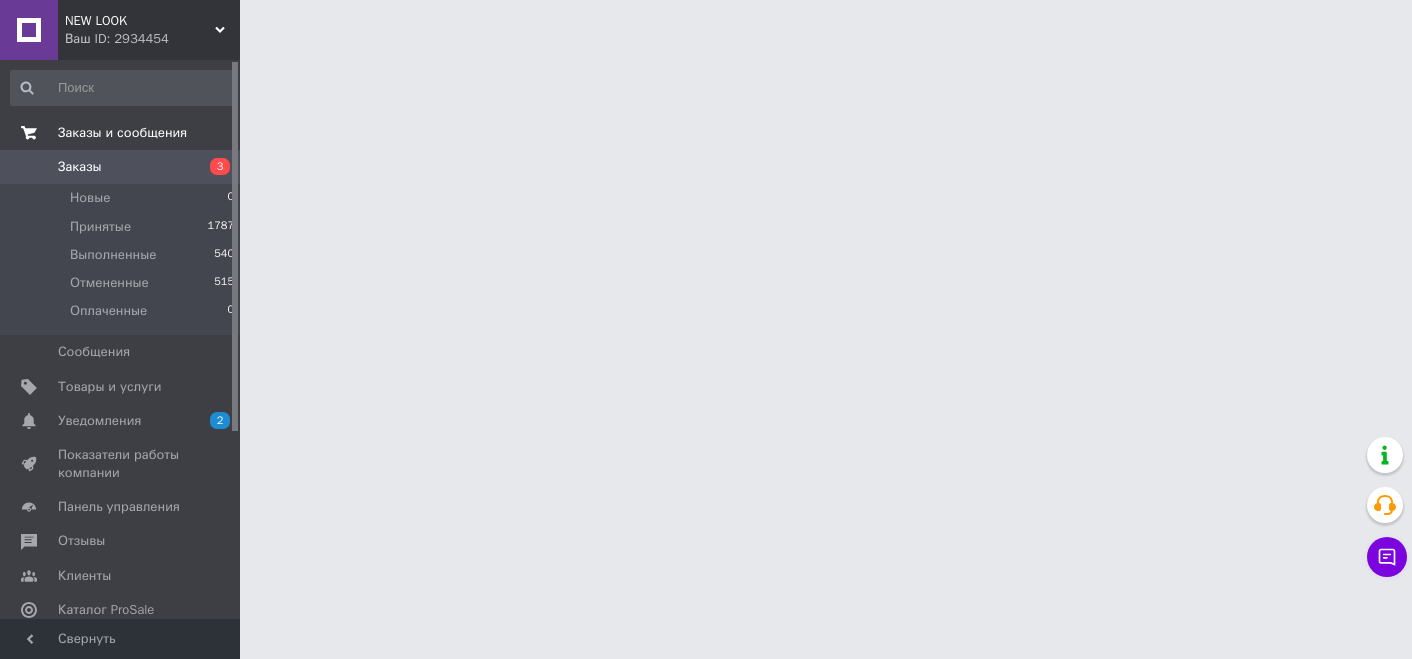 scroll, scrollTop: 0, scrollLeft: 0, axis: both 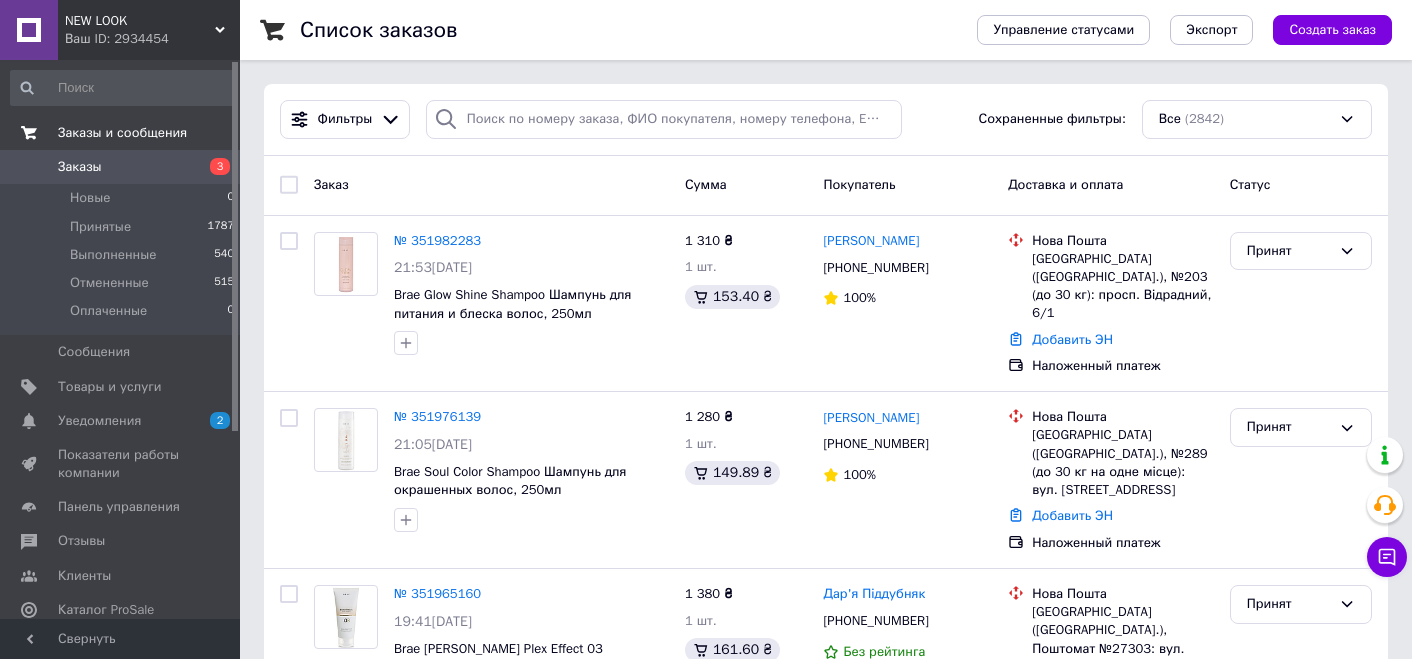 click on "Заказы" at bounding box center (121, 167) 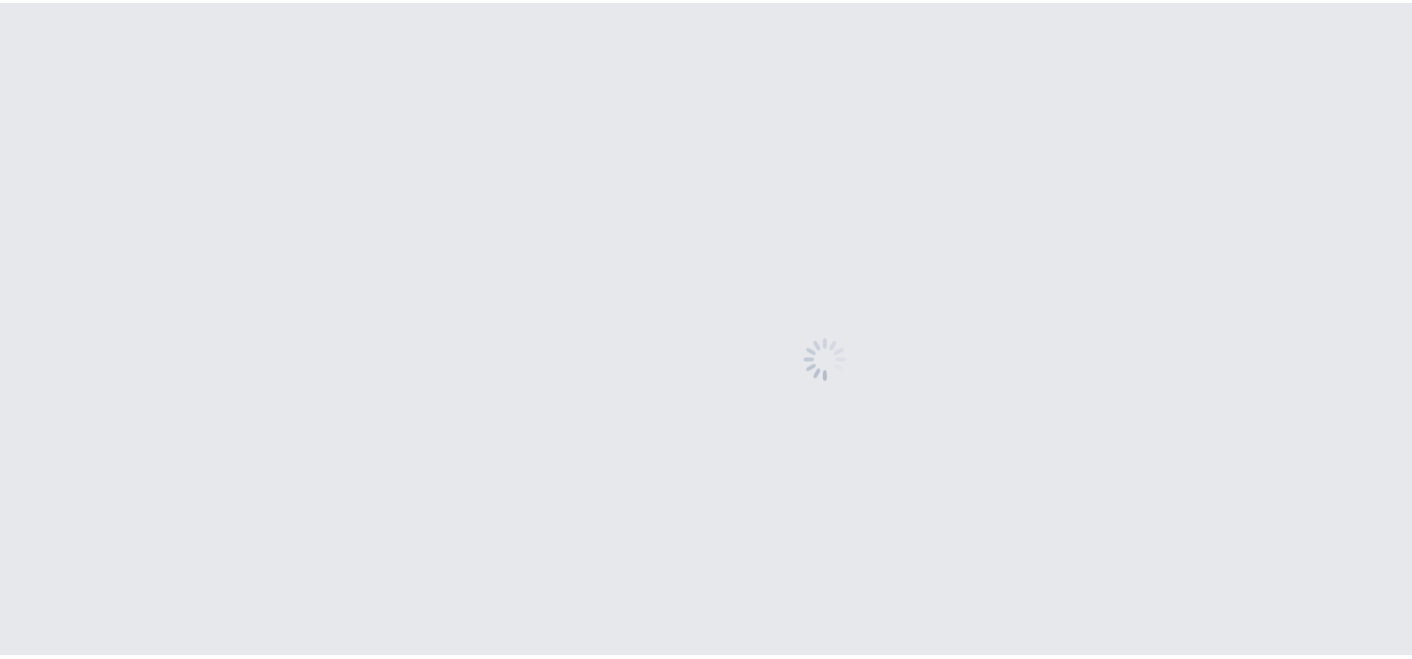 scroll, scrollTop: 0, scrollLeft: 0, axis: both 